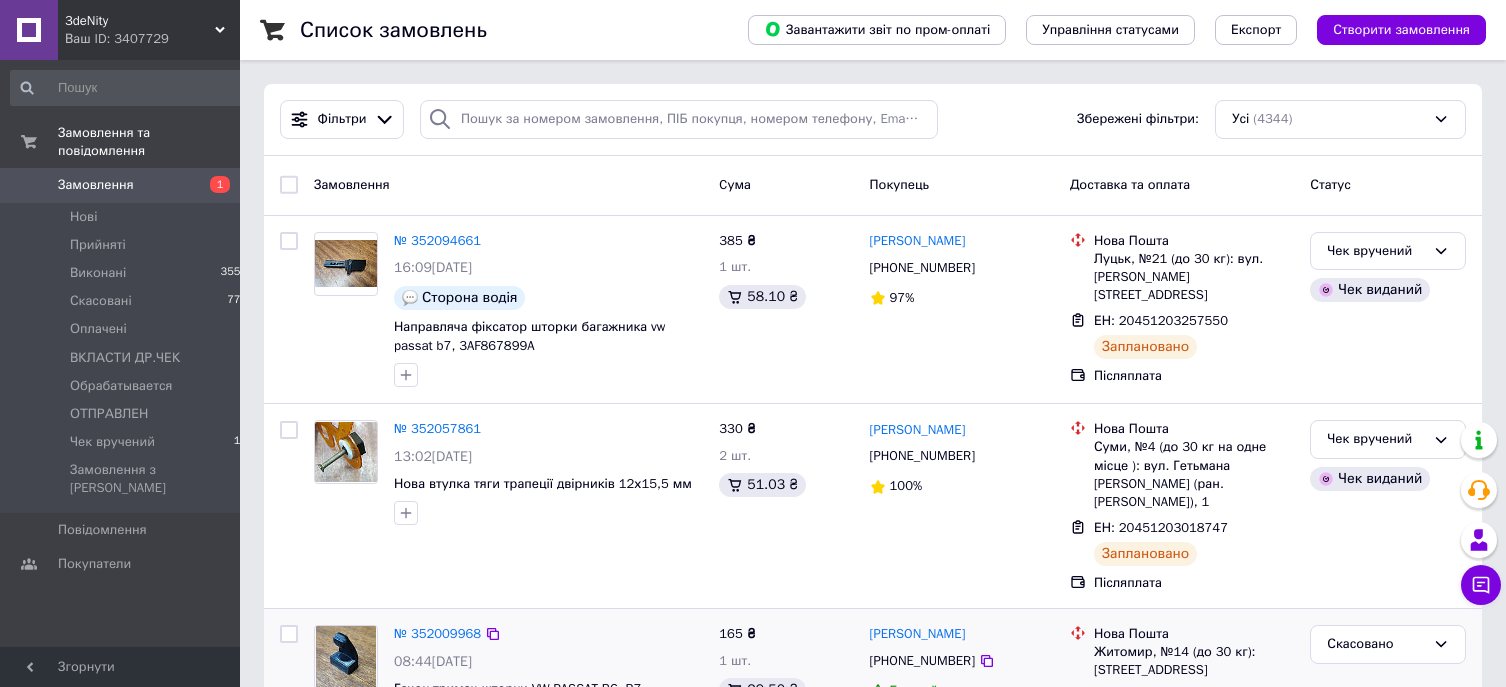 scroll, scrollTop: 0, scrollLeft: 0, axis: both 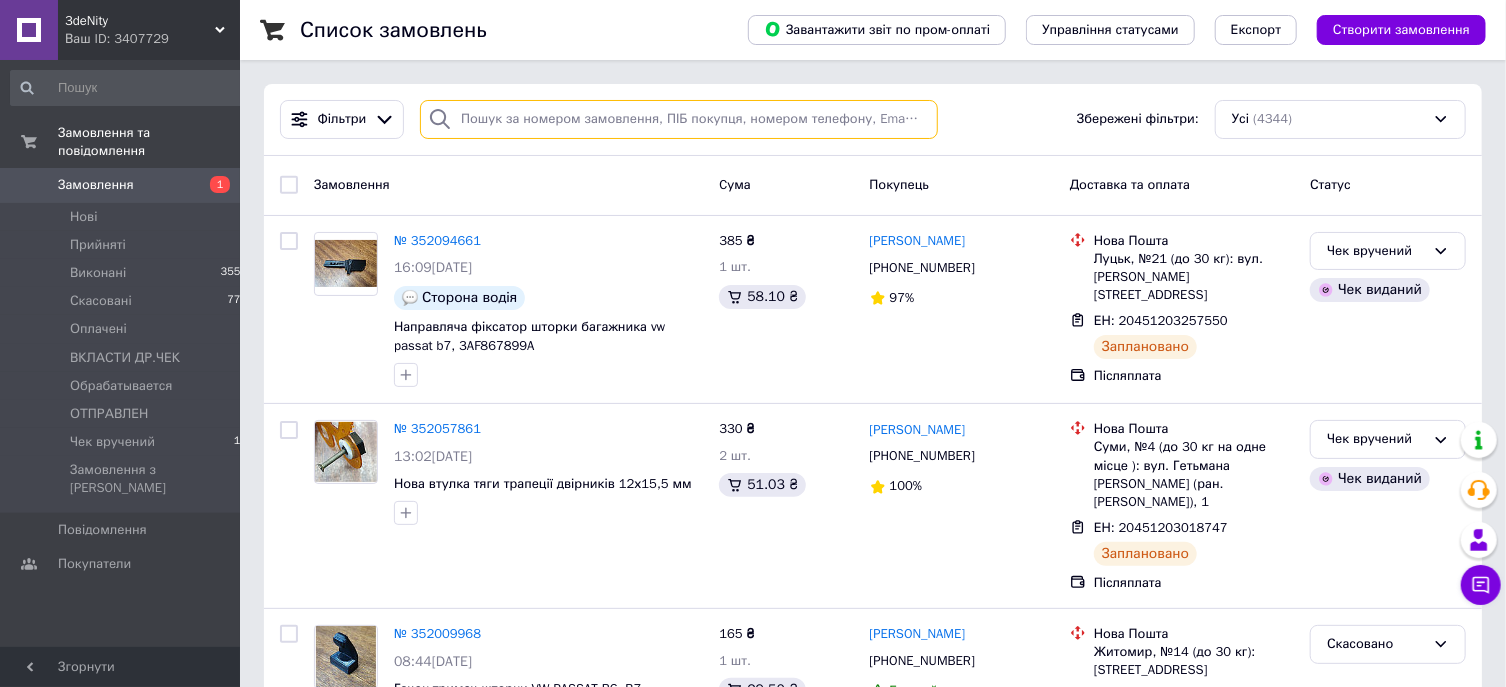click at bounding box center (679, 119) 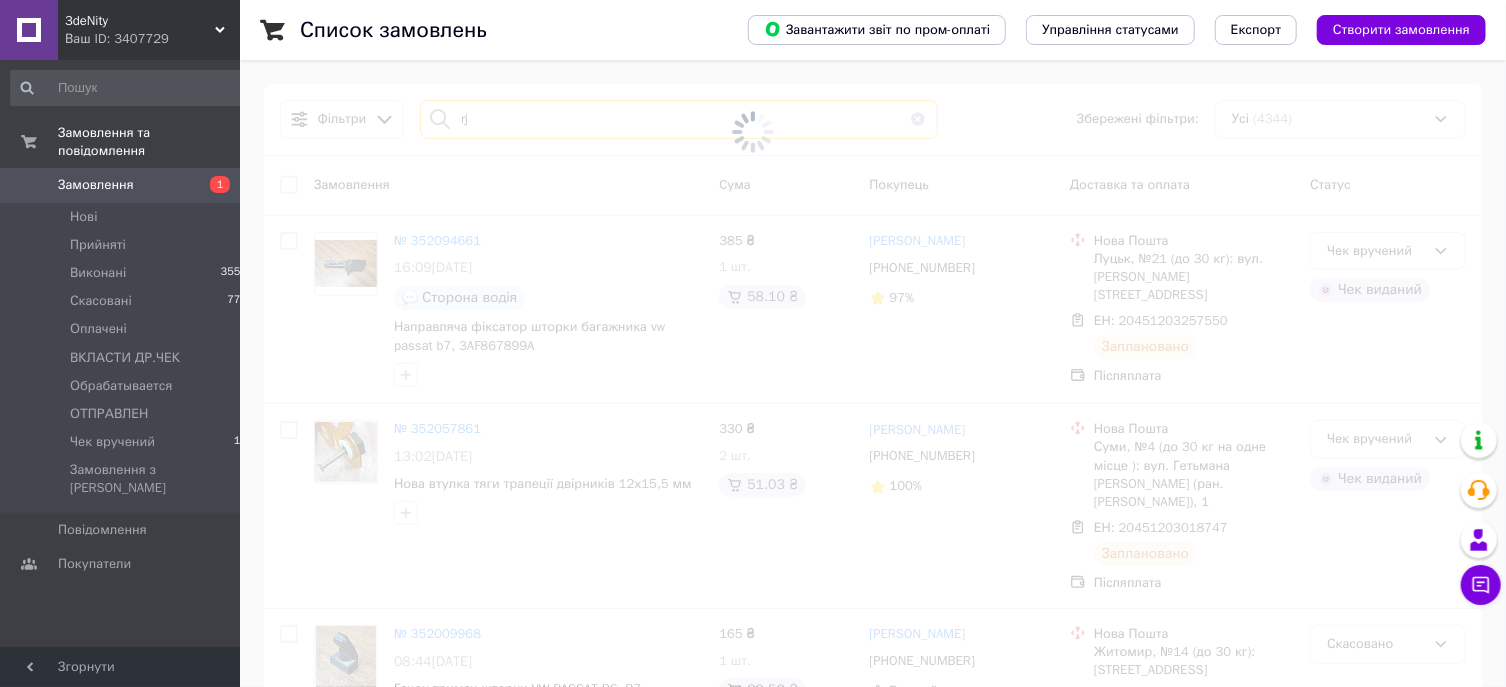 type on "r" 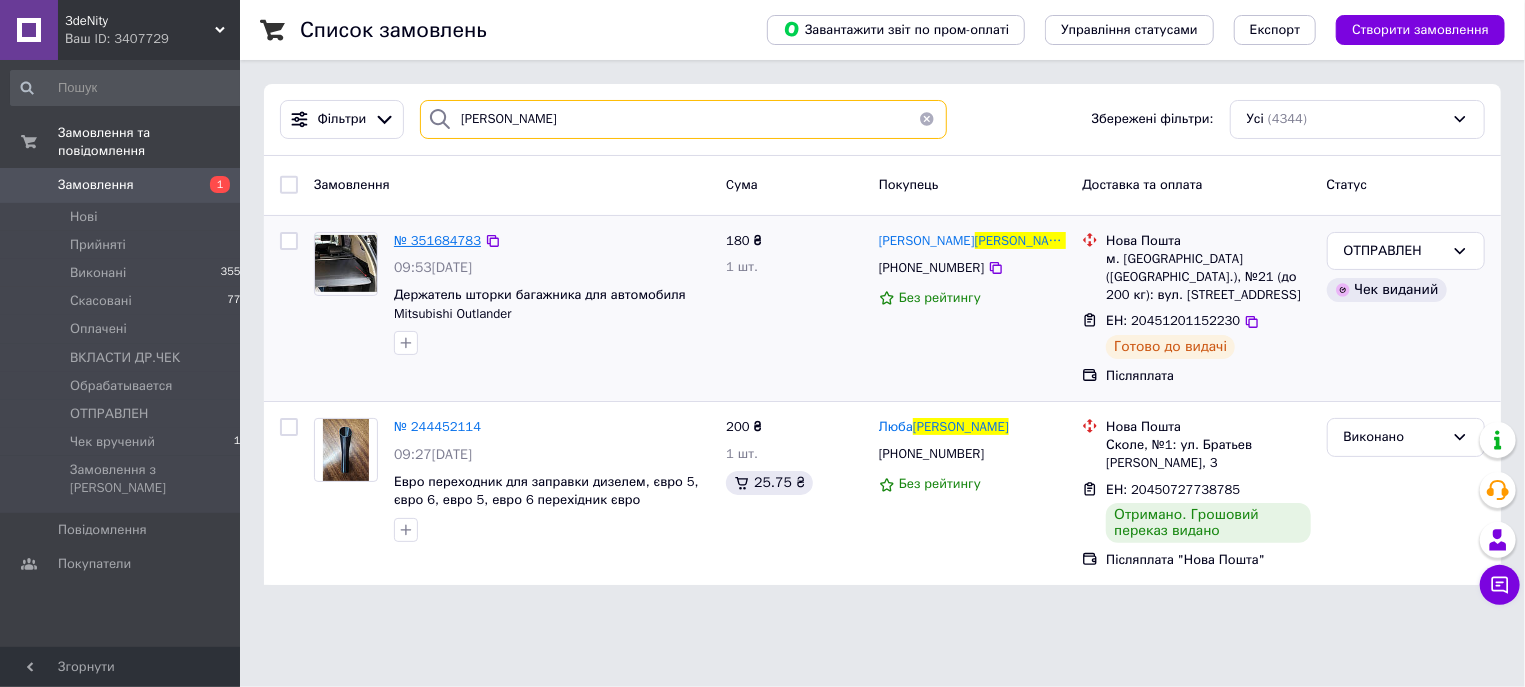 type on "кореневич" 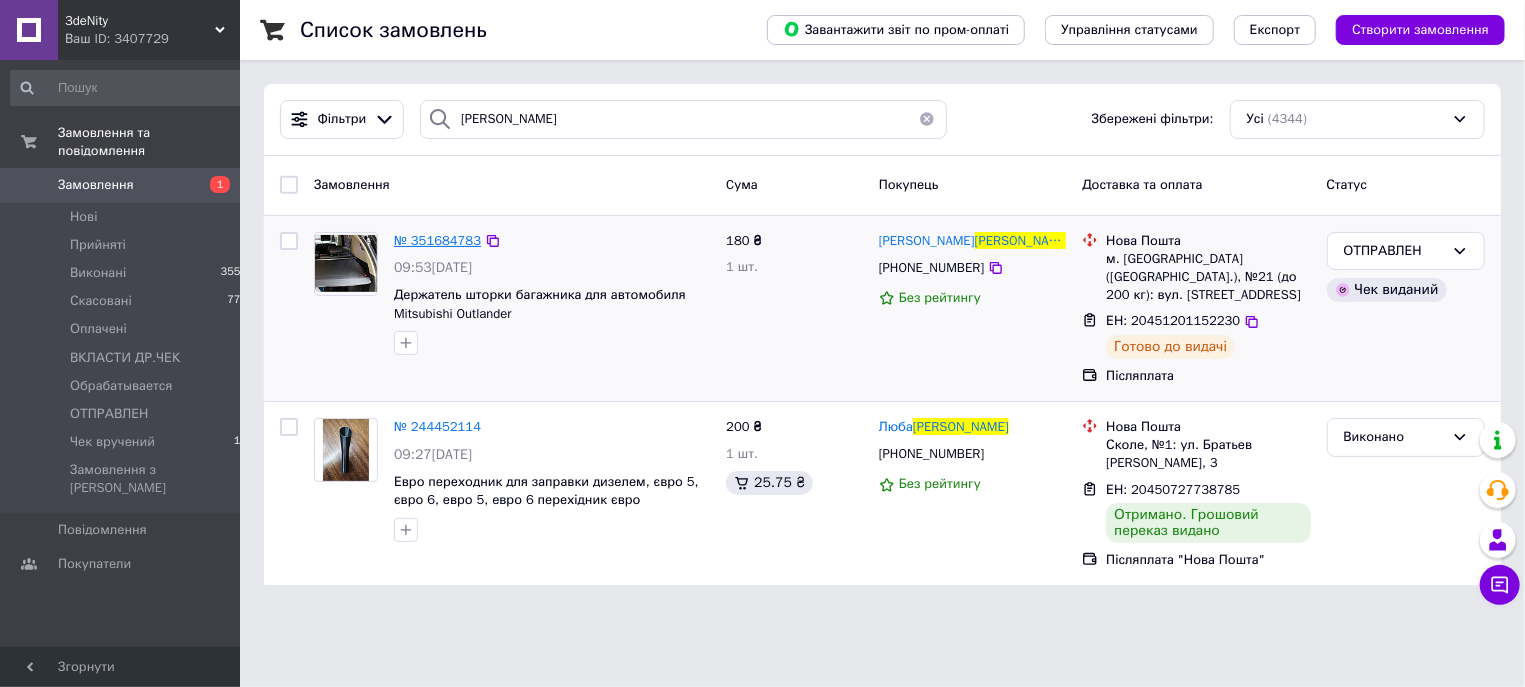 click on "№ 351684783" at bounding box center (437, 240) 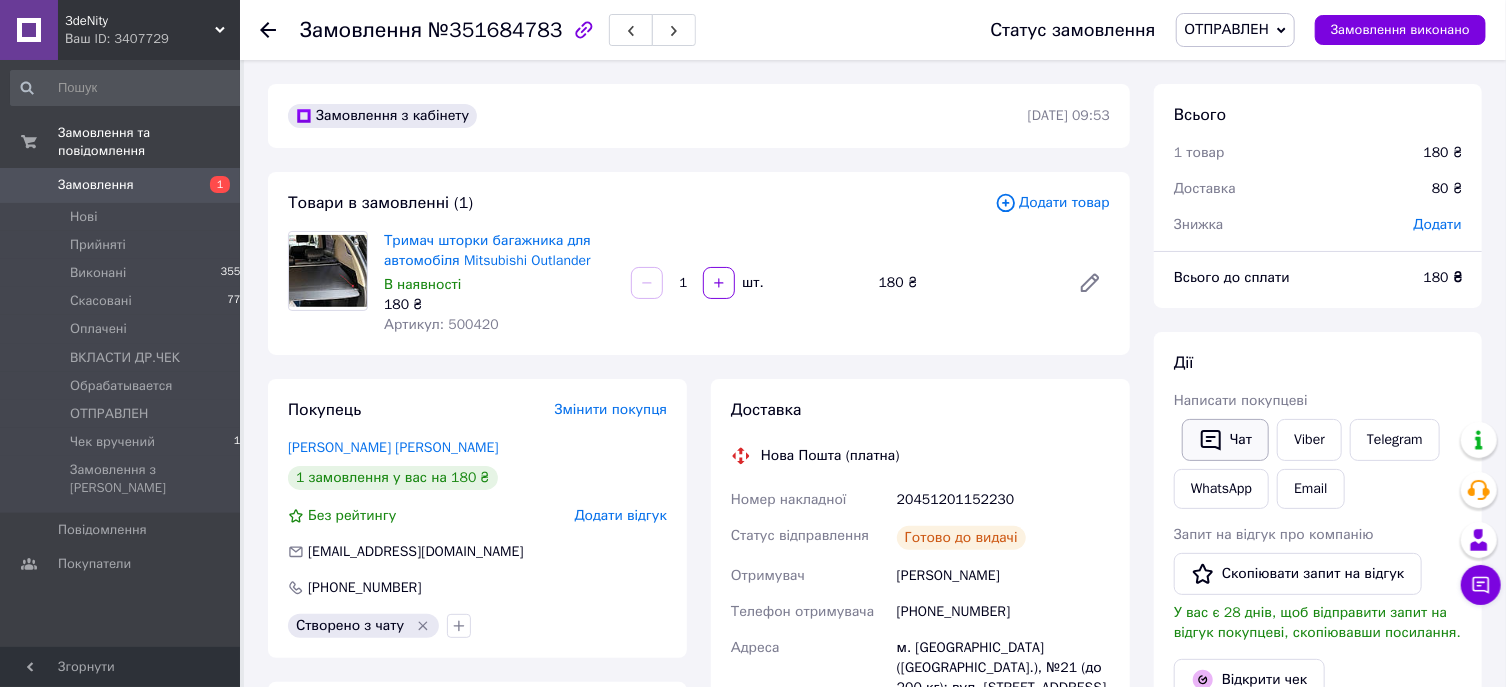 click on "Чат" at bounding box center [1225, 440] 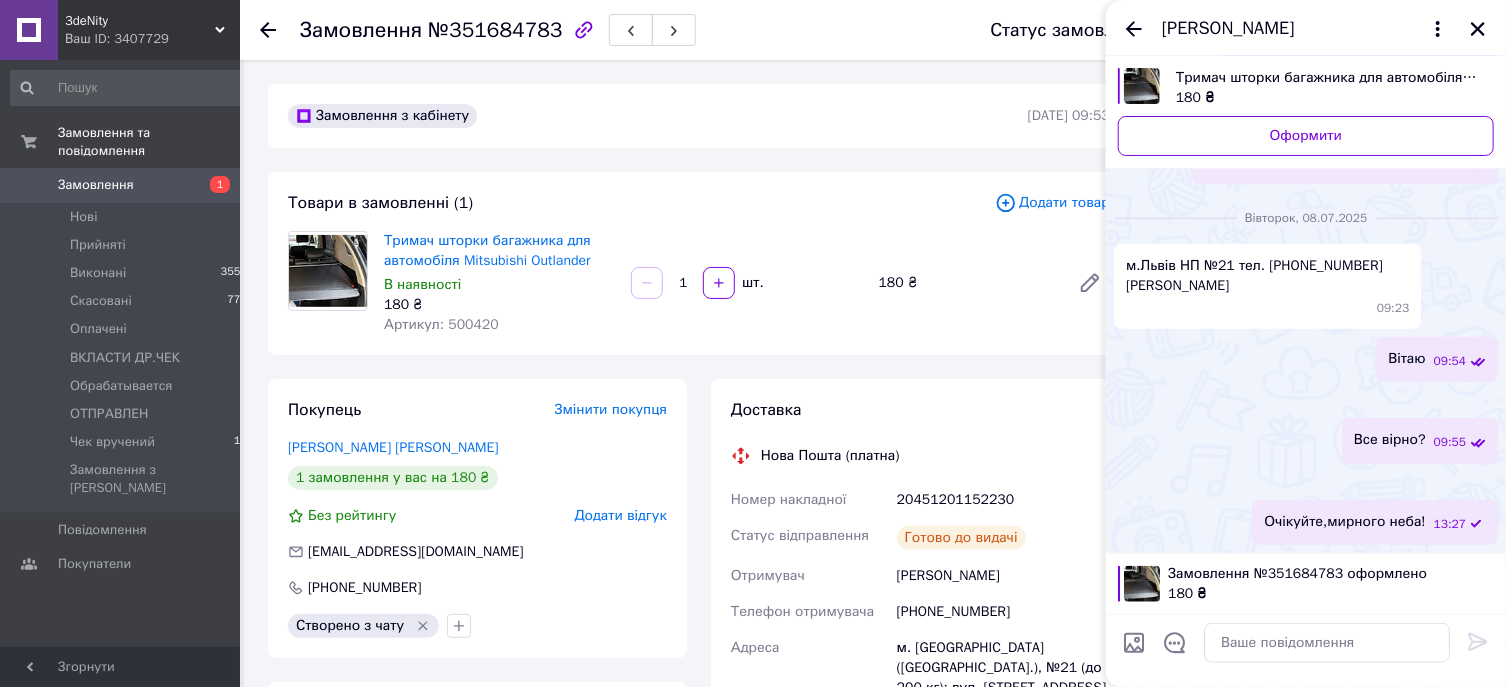 scroll, scrollTop: 1406, scrollLeft: 0, axis: vertical 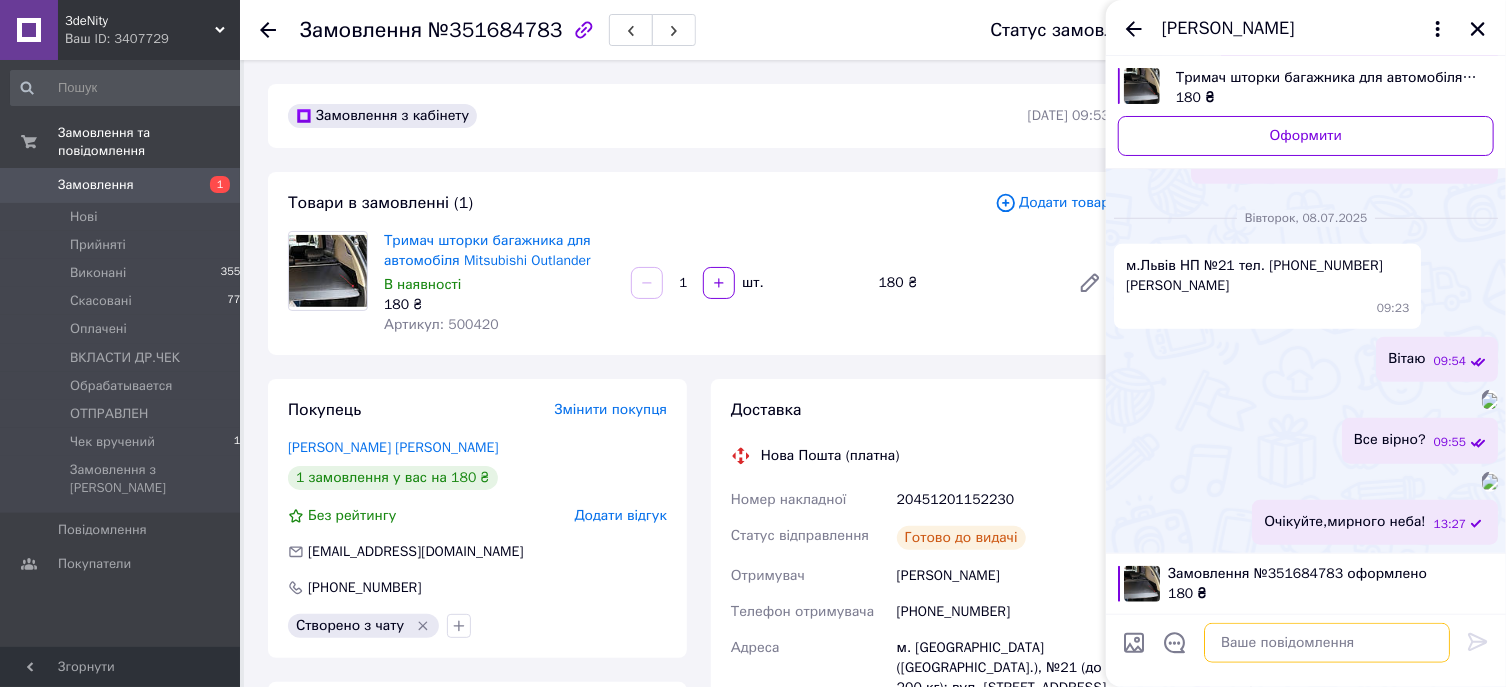 click at bounding box center [1327, 643] 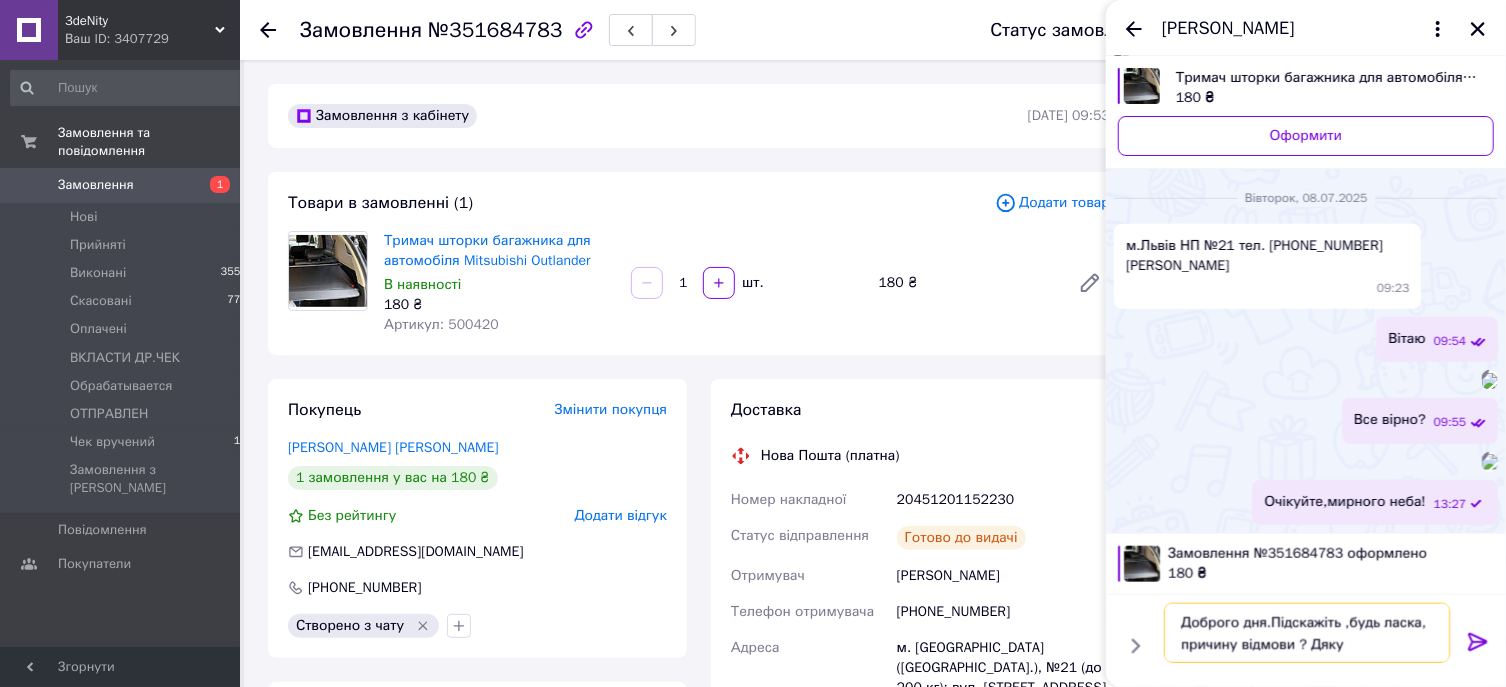 type on "Доброго дня.Підскажіть ,будь ласка, причину відмови ? Дякую" 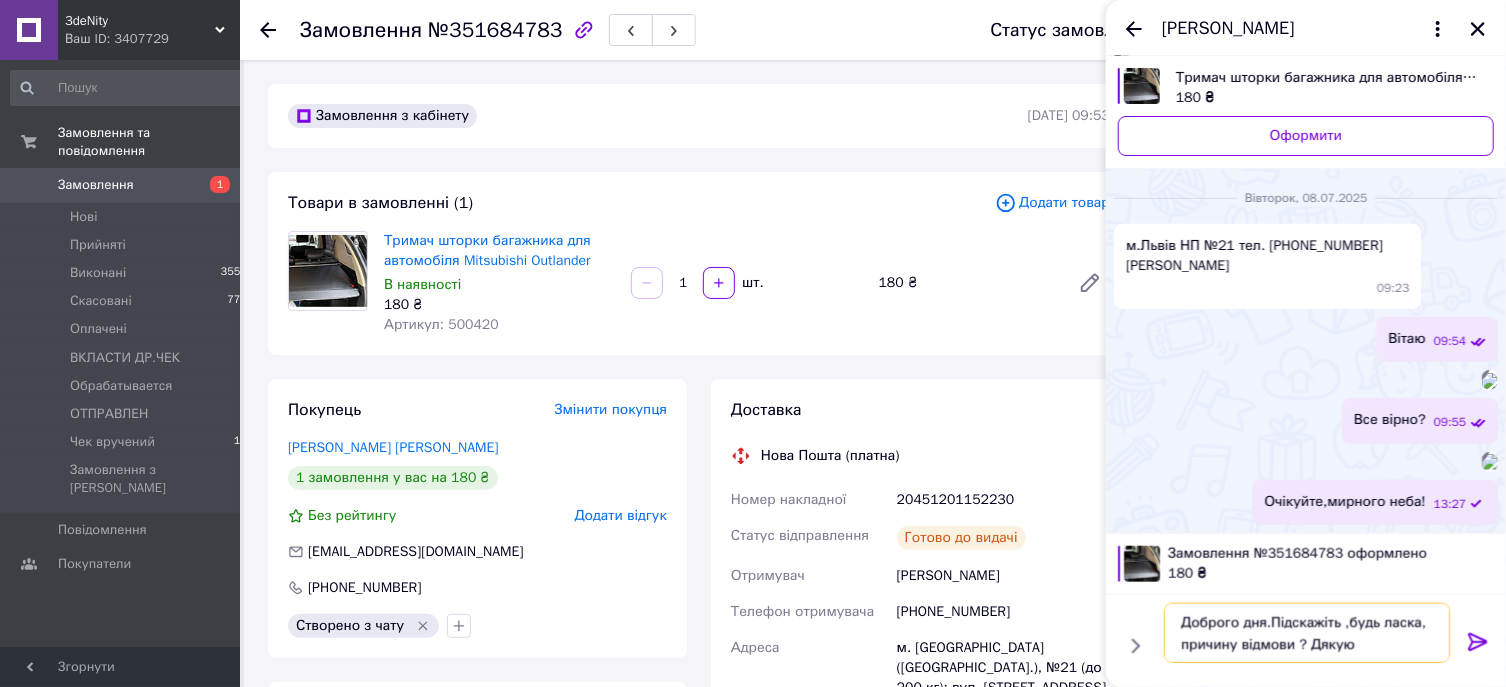 scroll, scrollTop: 16, scrollLeft: 0, axis: vertical 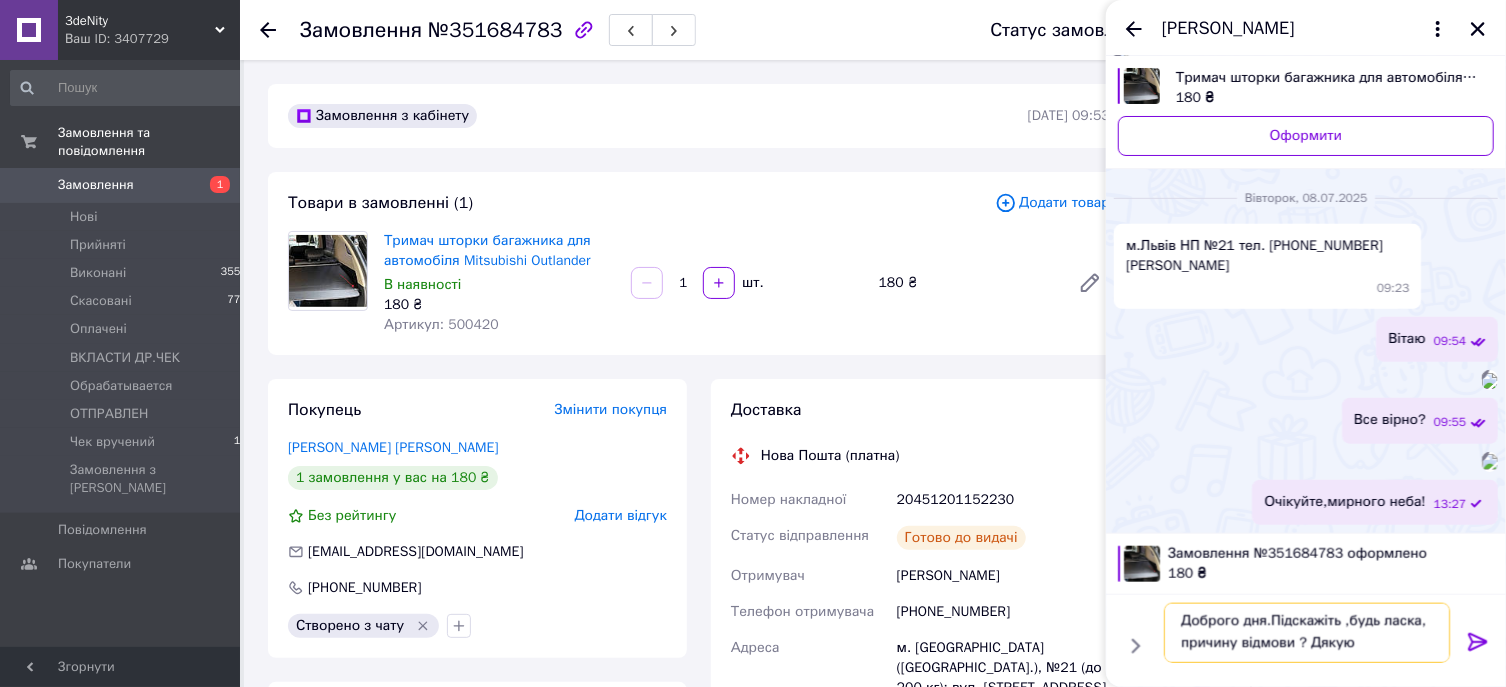 type 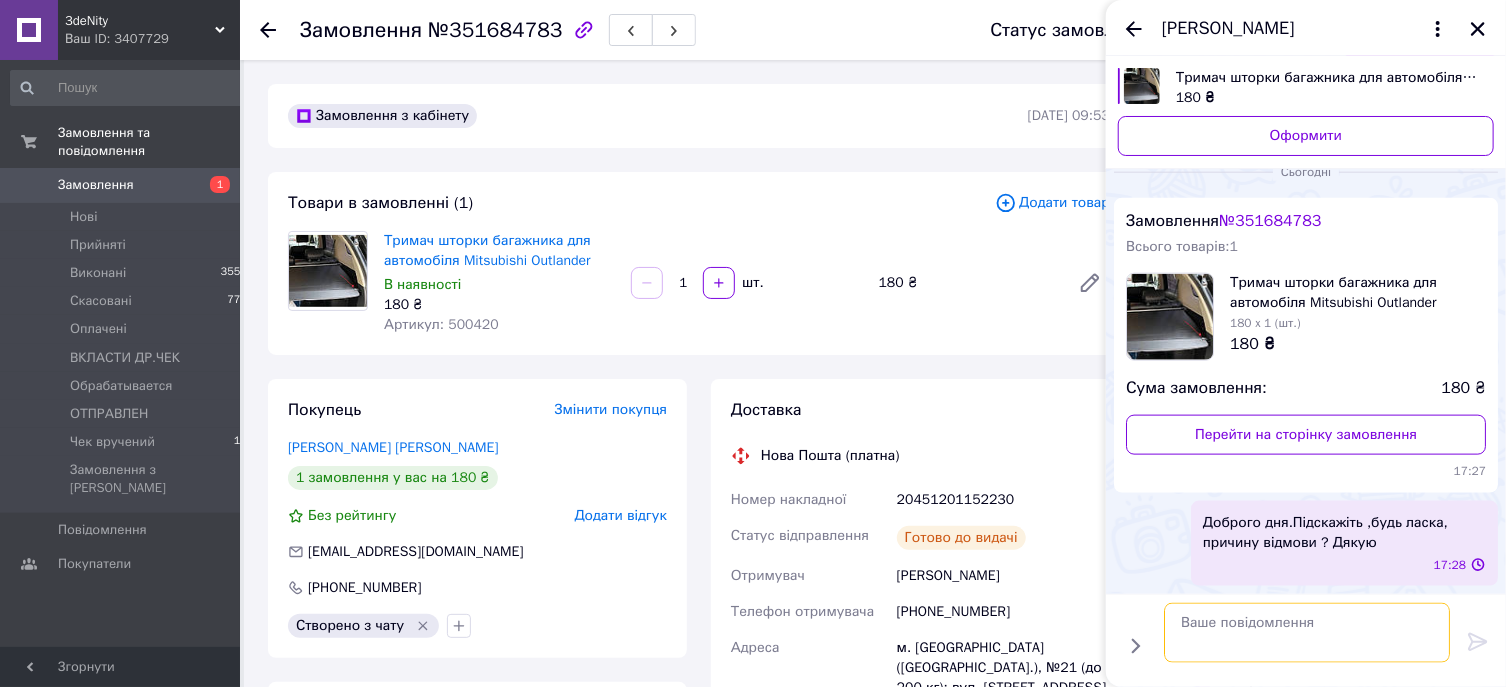 scroll, scrollTop: 0, scrollLeft: 0, axis: both 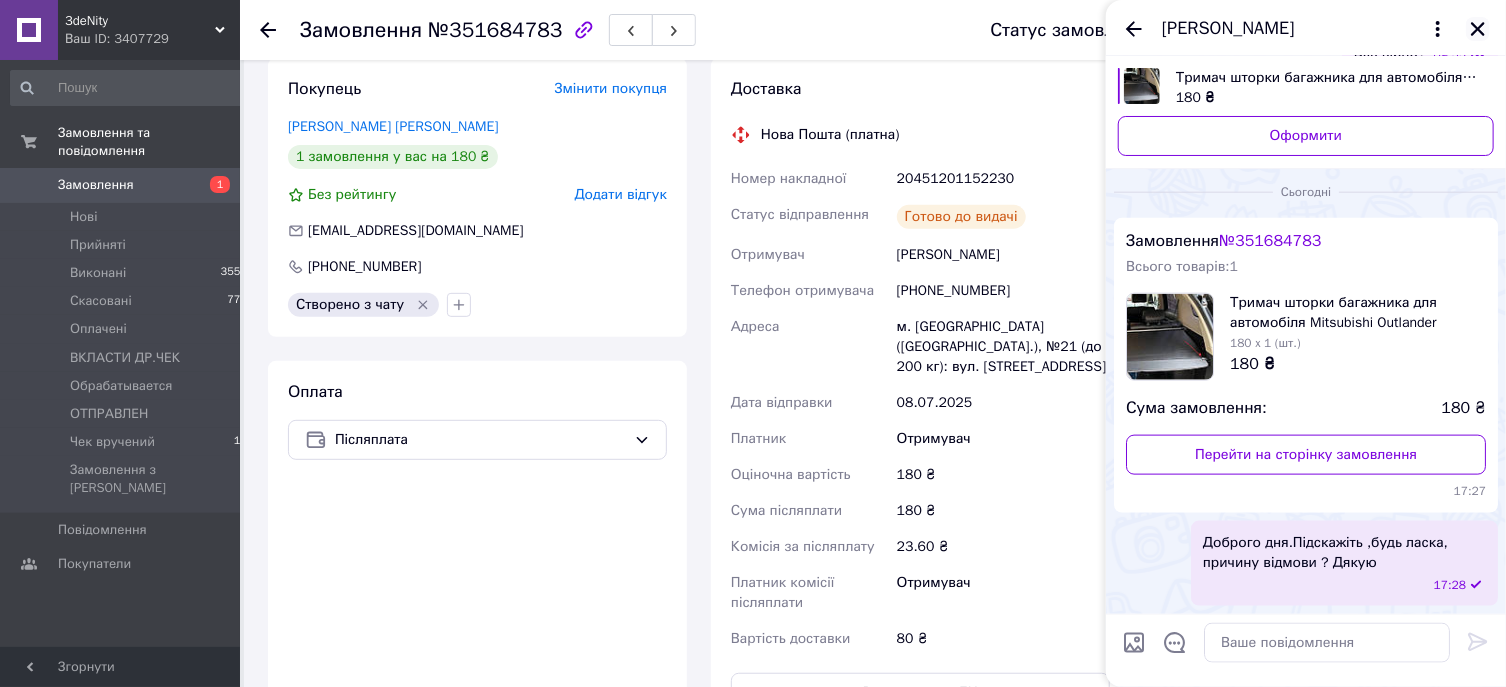 click 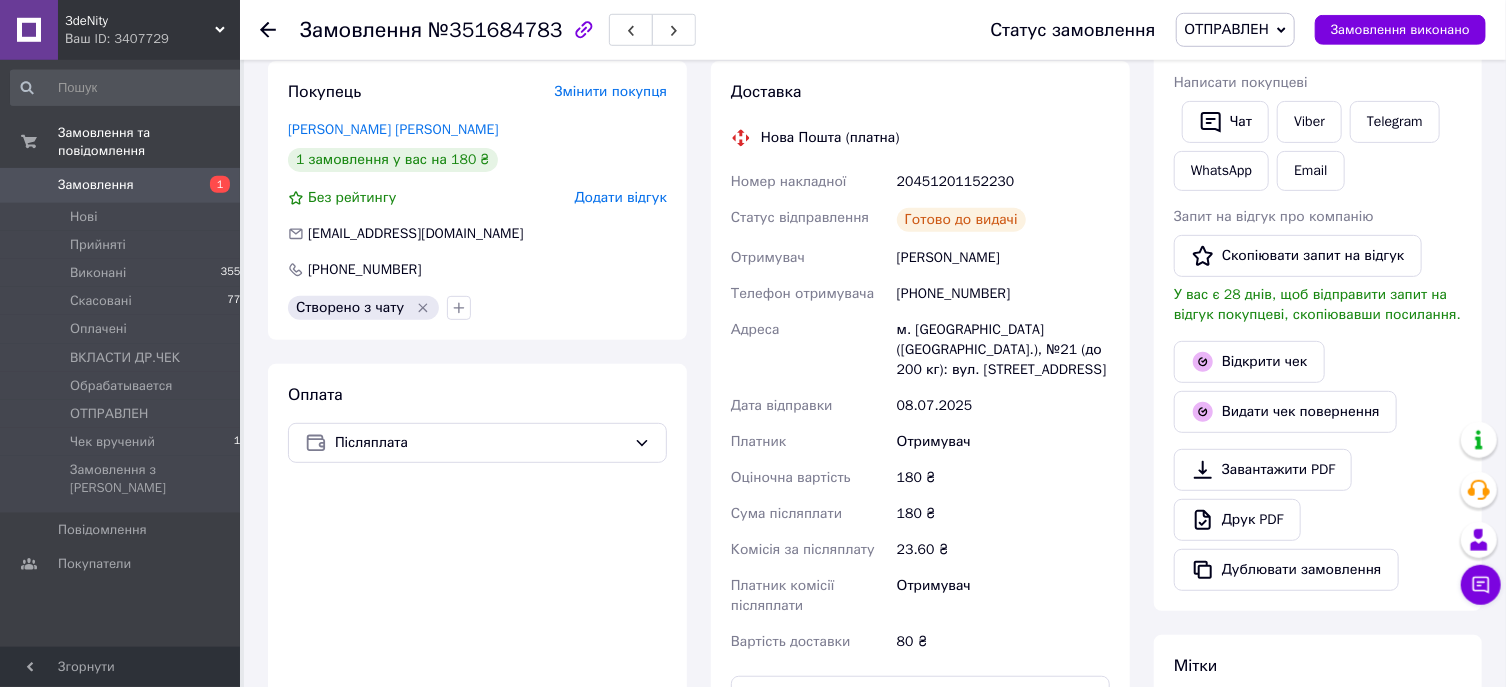 scroll, scrollTop: 0, scrollLeft: 0, axis: both 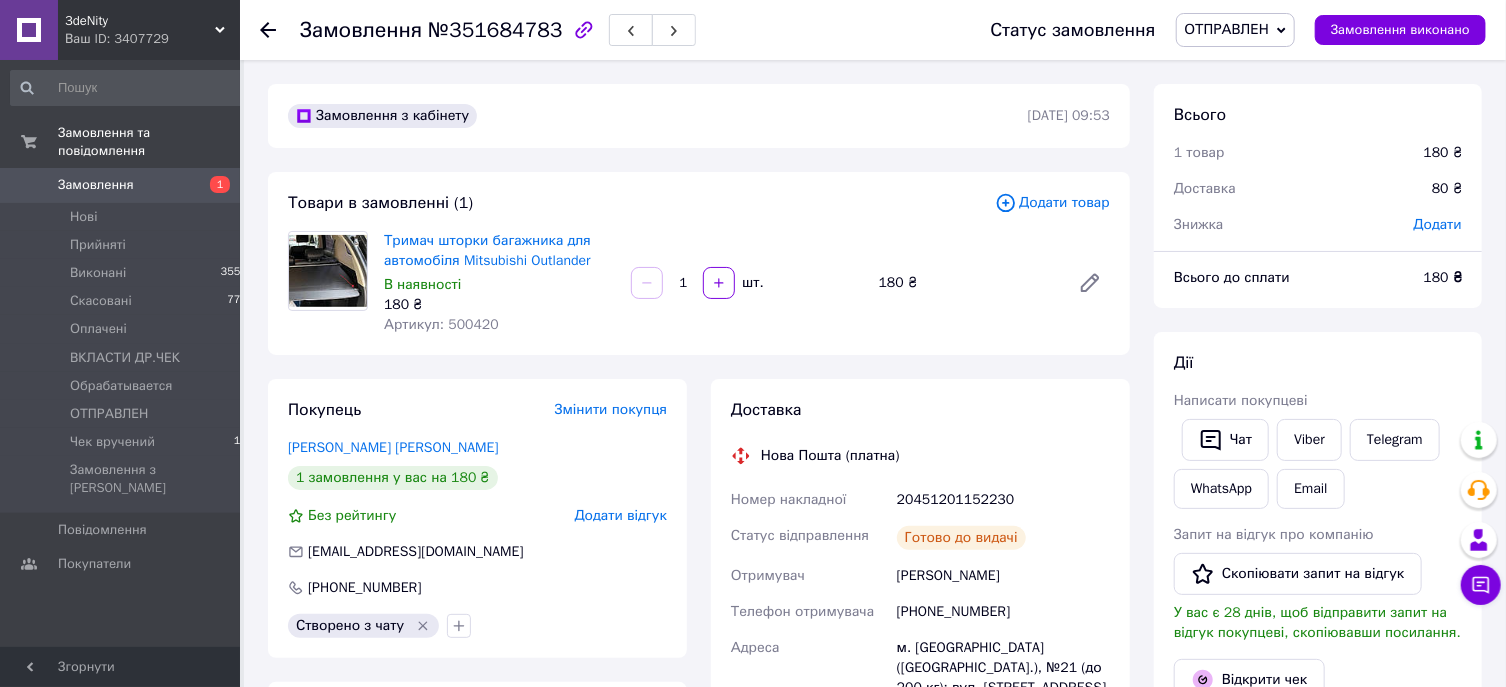 click on "Замовлення" at bounding box center [96, 185] 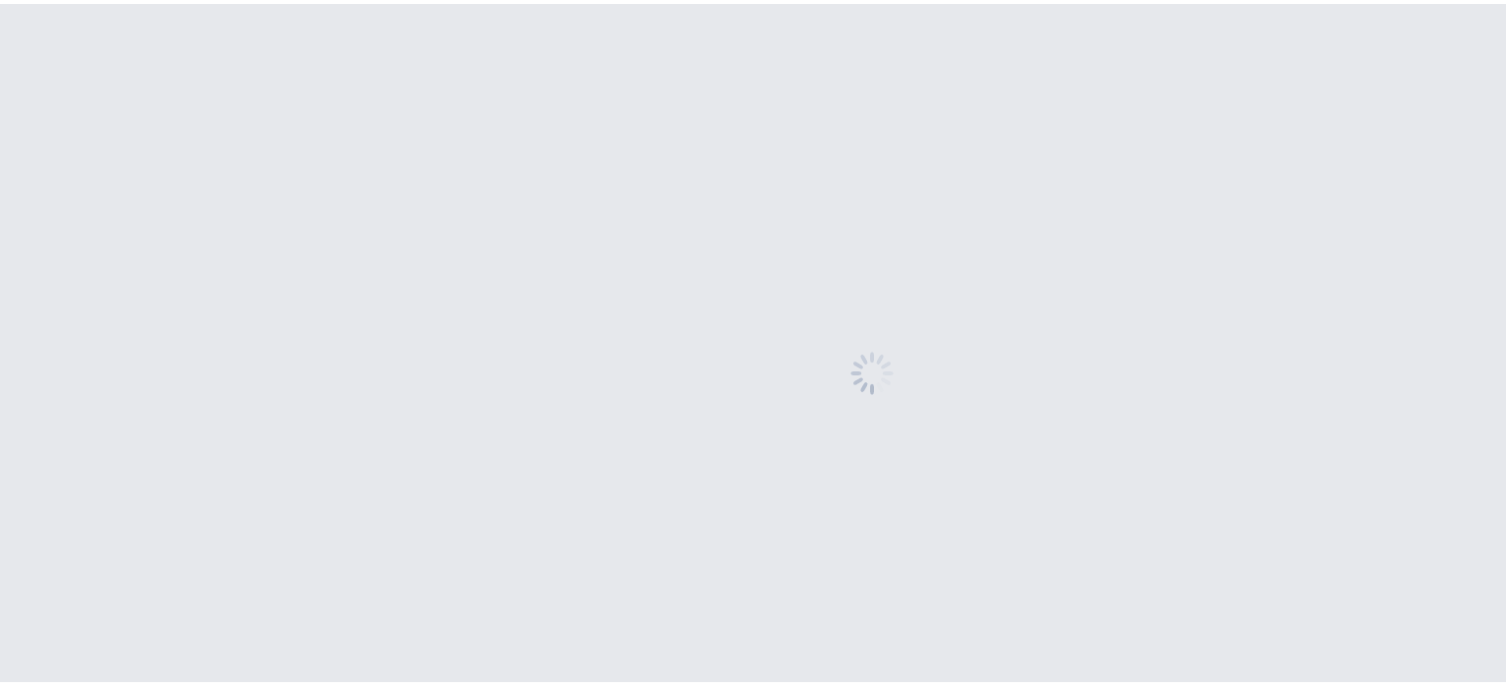 scroll, scrollTop: 0, scrollLeft: 0, axis: both 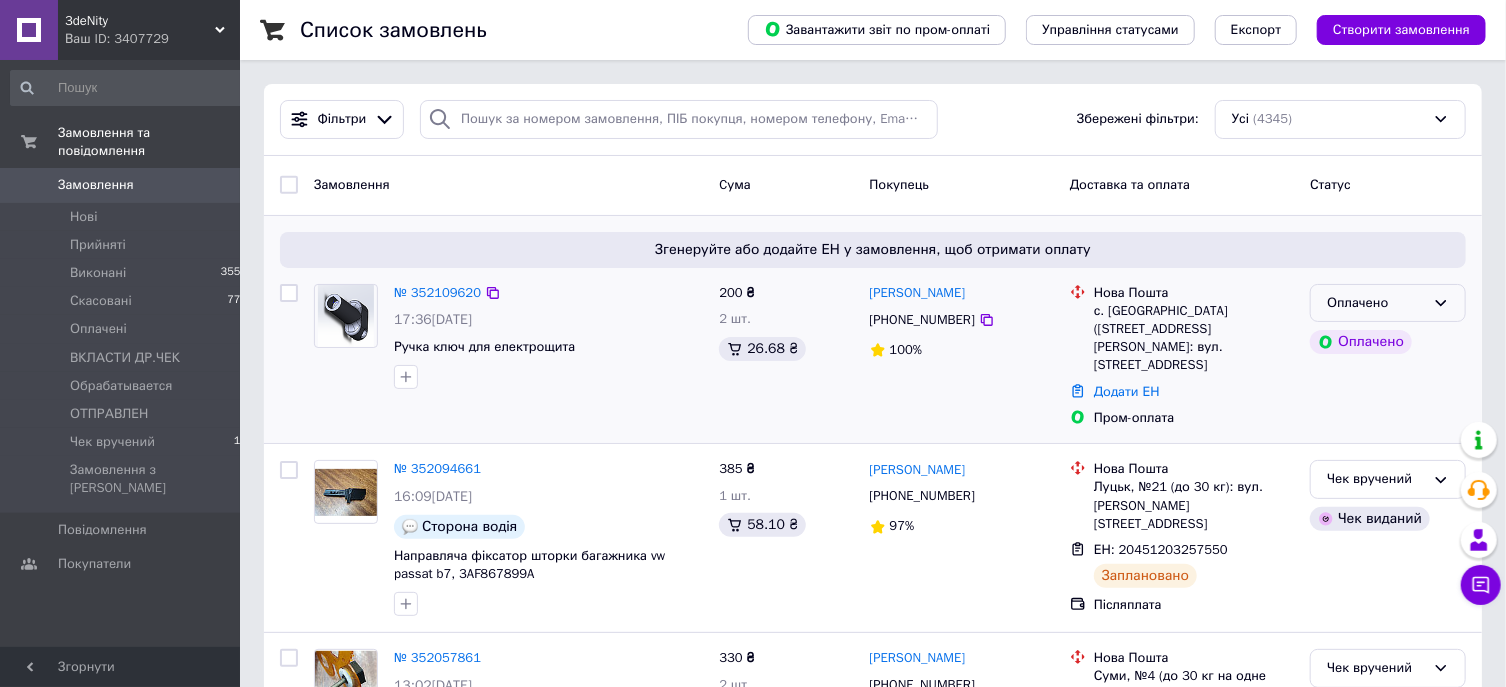 click on "Оплачено" at bounding box center (1376, 303) 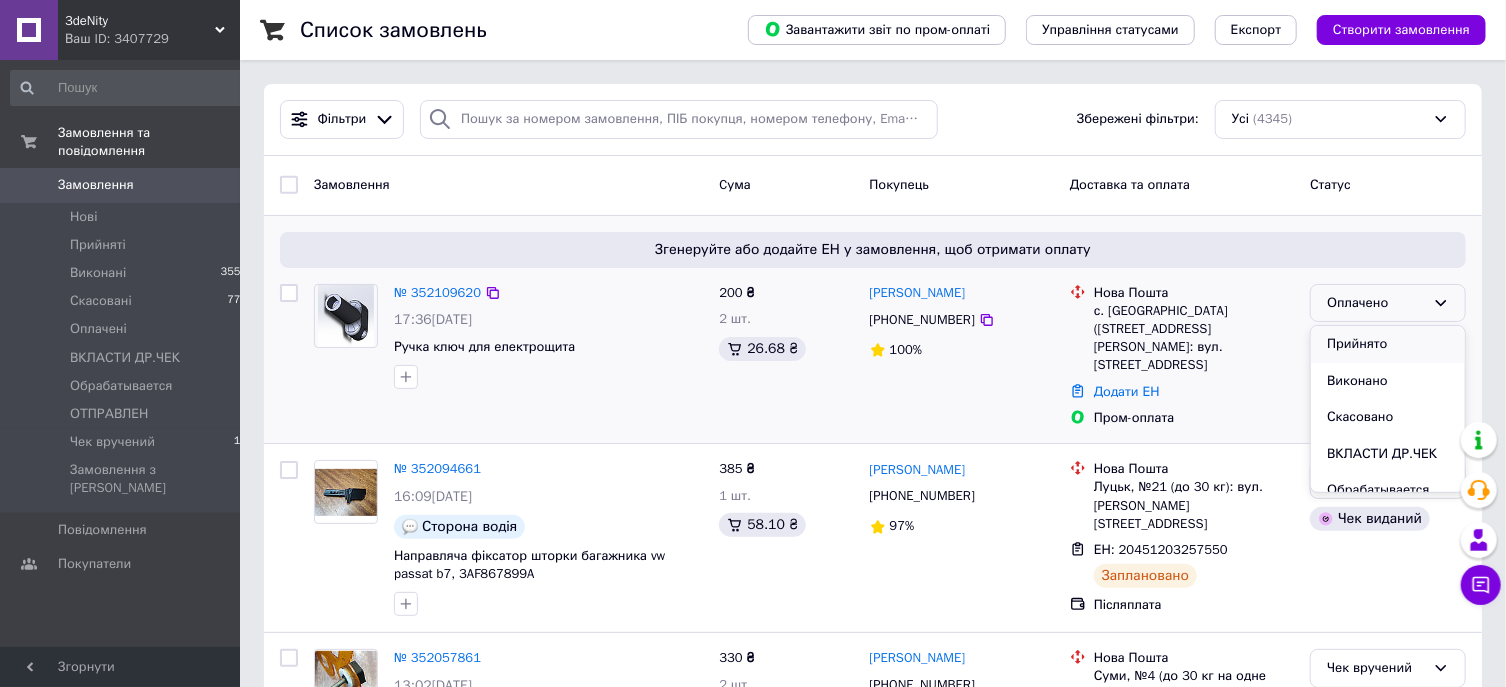 click on "Прийнято" at bounding box center [1388, 344] 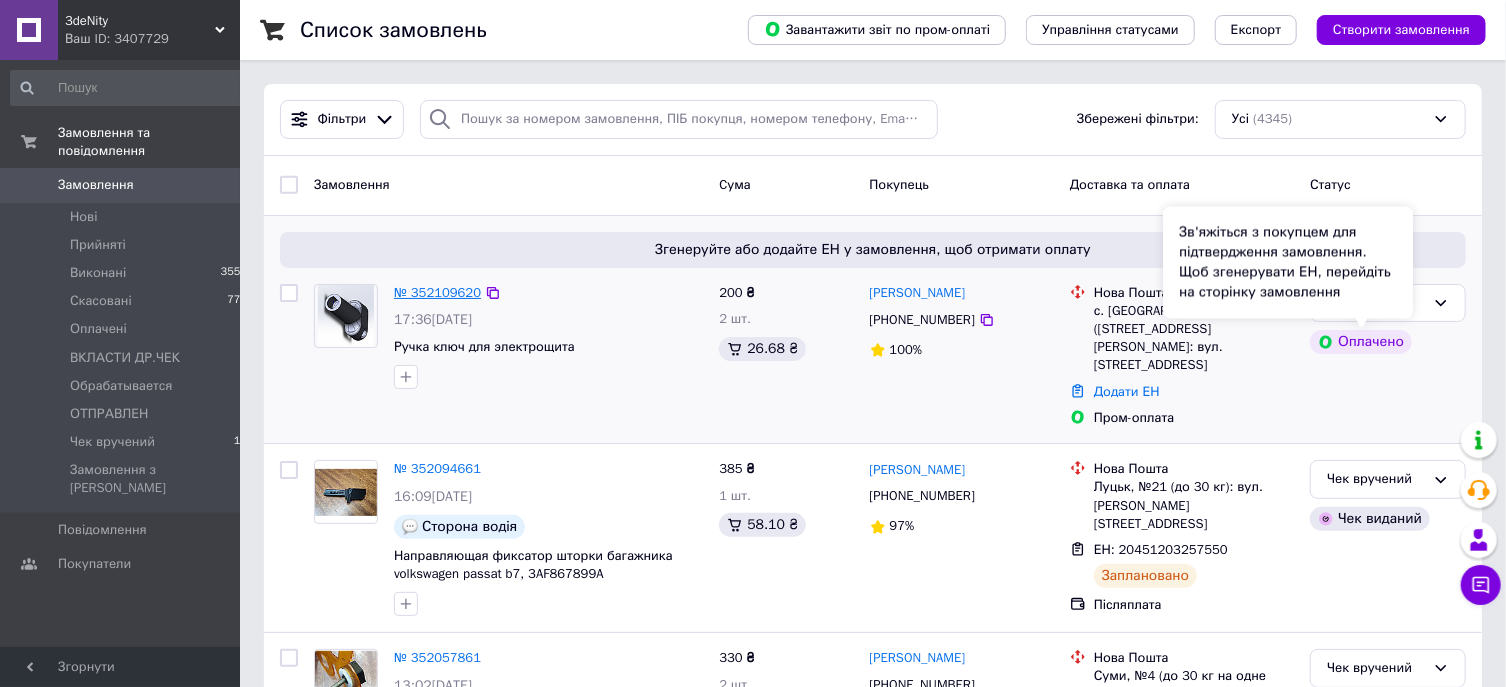 click on "№ 352109620" at bounding box center (437, 292) 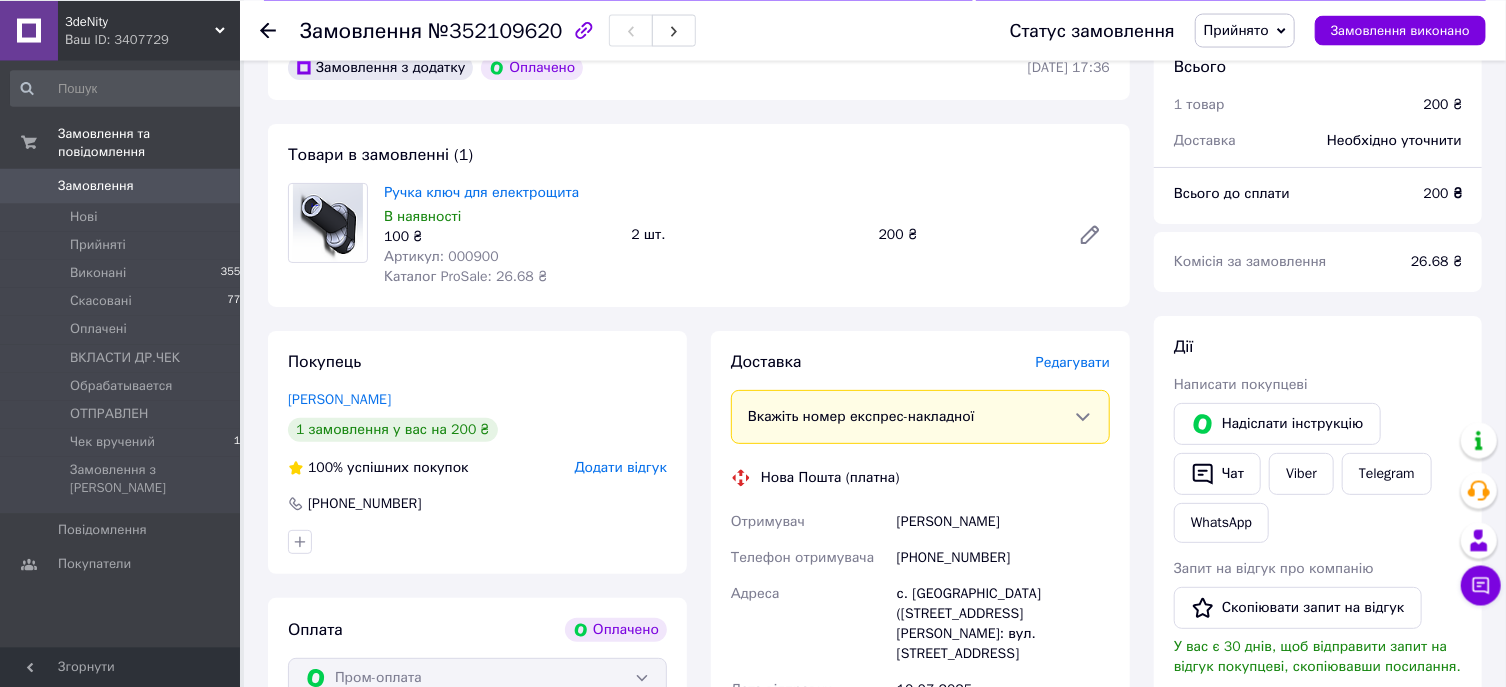 scroll, scrollTop: 214, scrollLeft: 0, axis: vertical 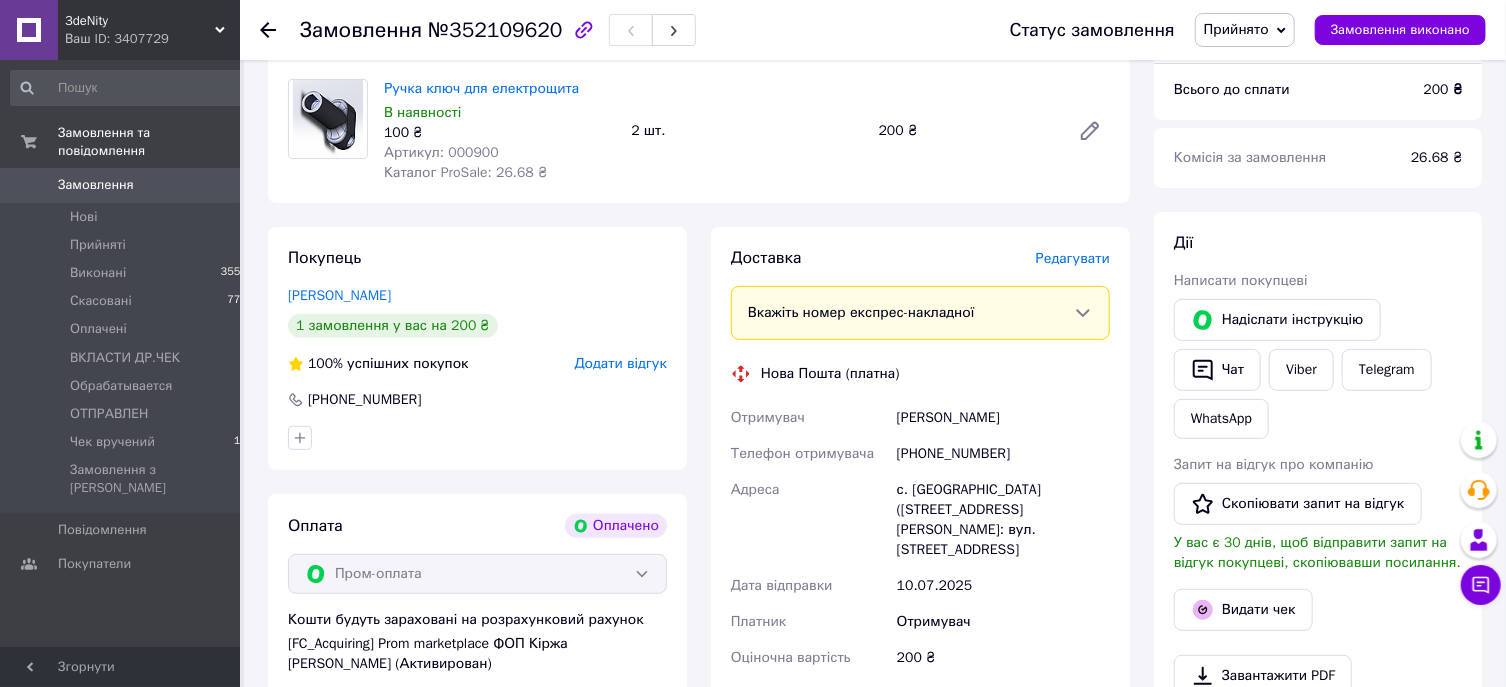 click on "[PHONE_NUMBER]" at bounding box center (1003, 454) 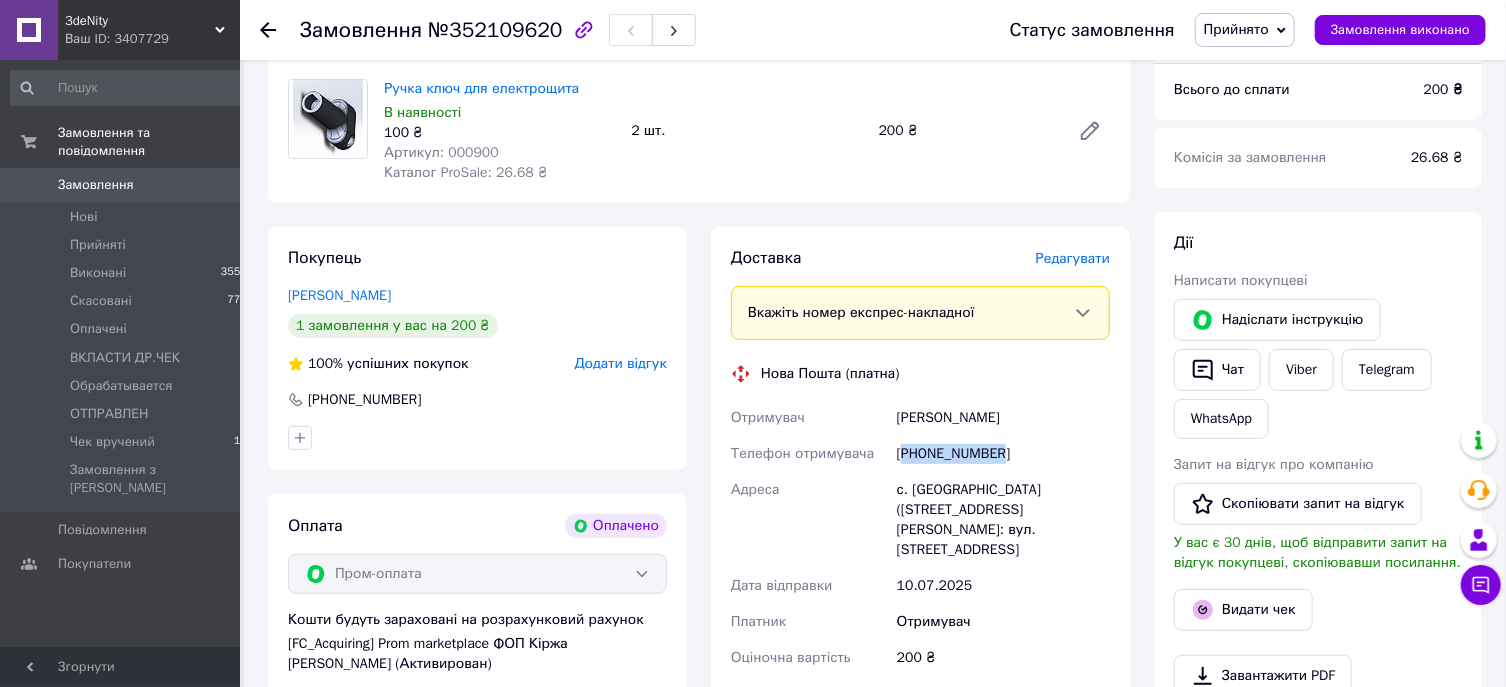 click on "[PHONE_NUMBER]" at bounding box center (1003, 454) 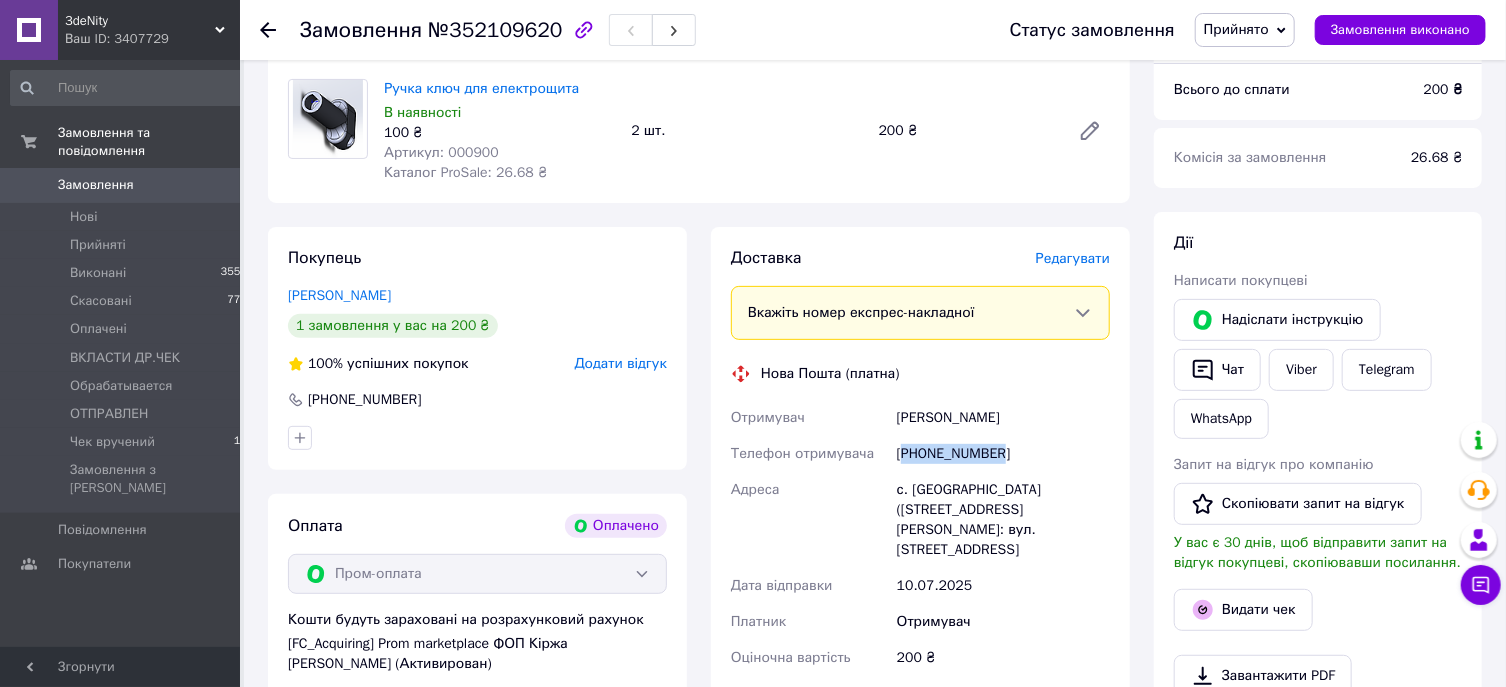 click on "Отримувач" at bounding box center (1003, 622) 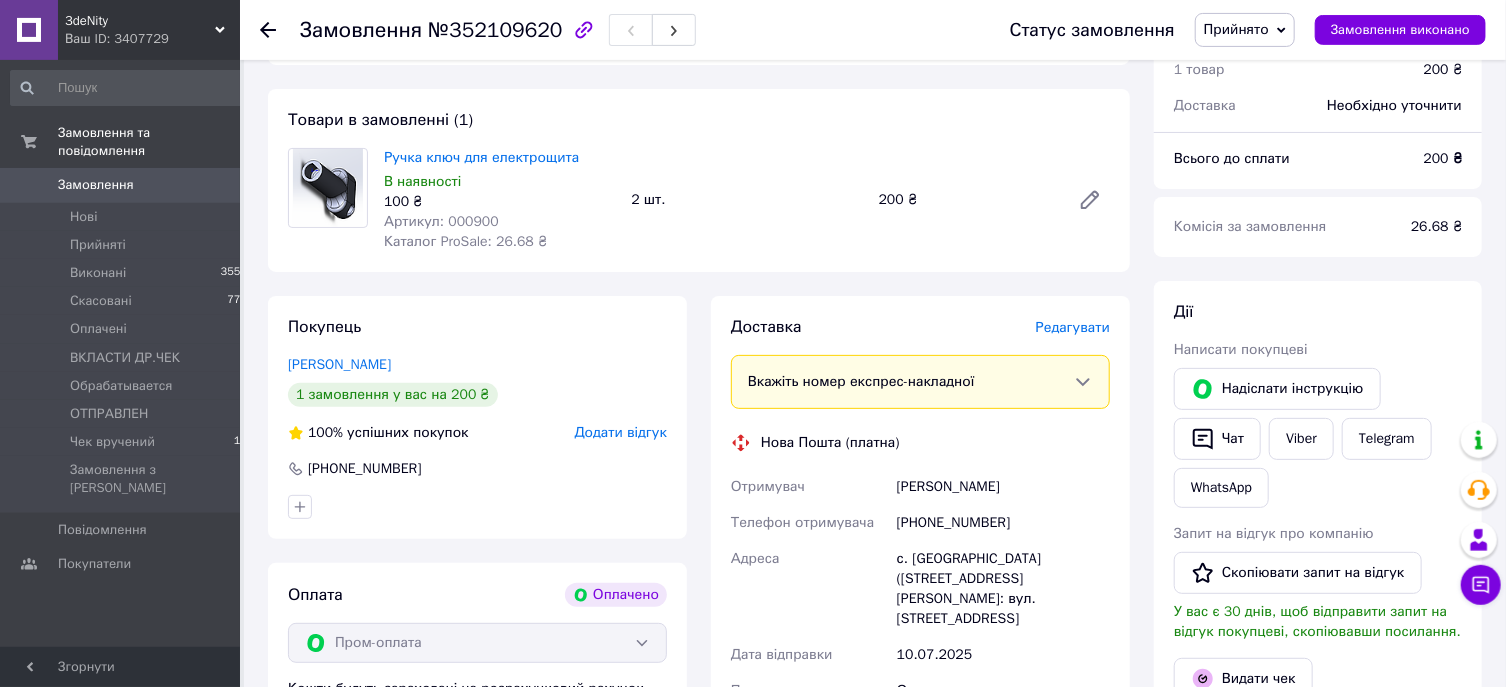scroll, scrollTop: 107, scrollLeft: 0, axis: vertical 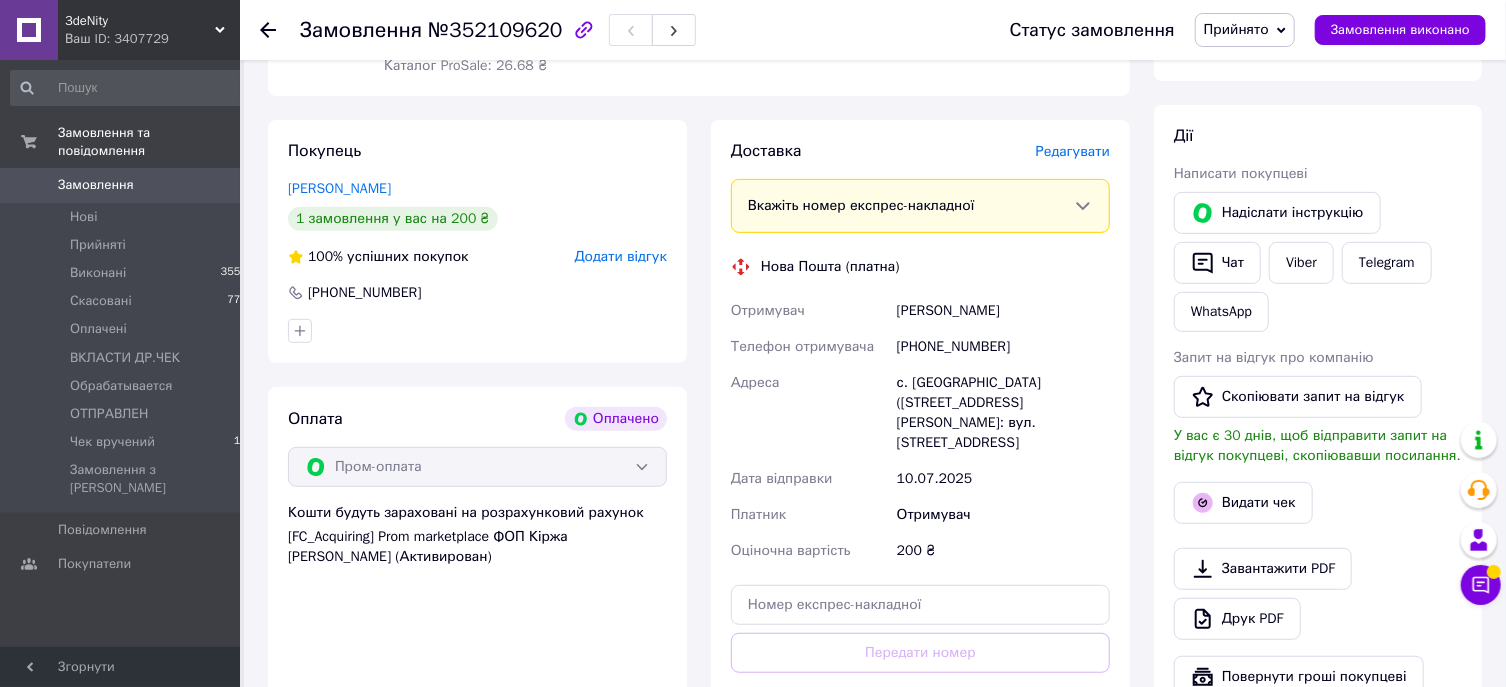 click on "Редагувати" at bounding box center (1073, 151) 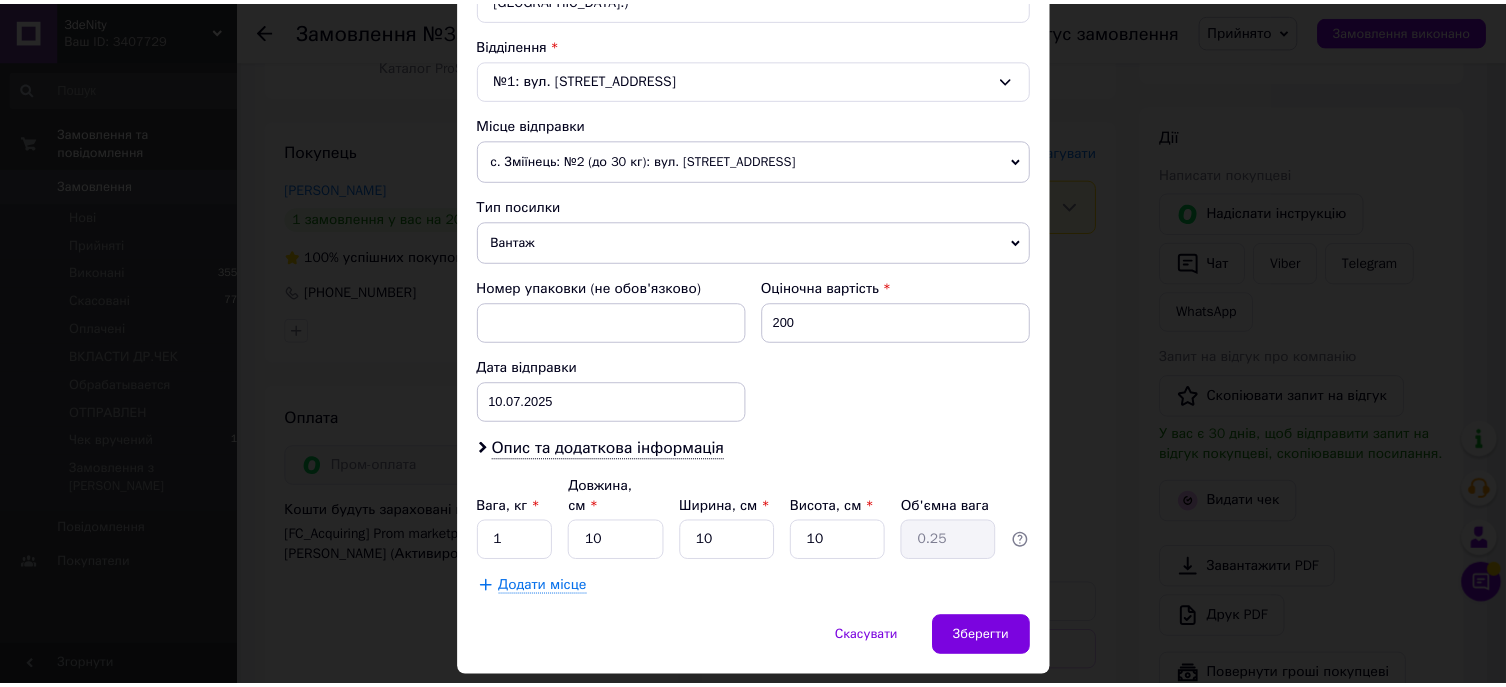 scroll, scrollTop: 644, scrollLeft: 0, axis: vertical 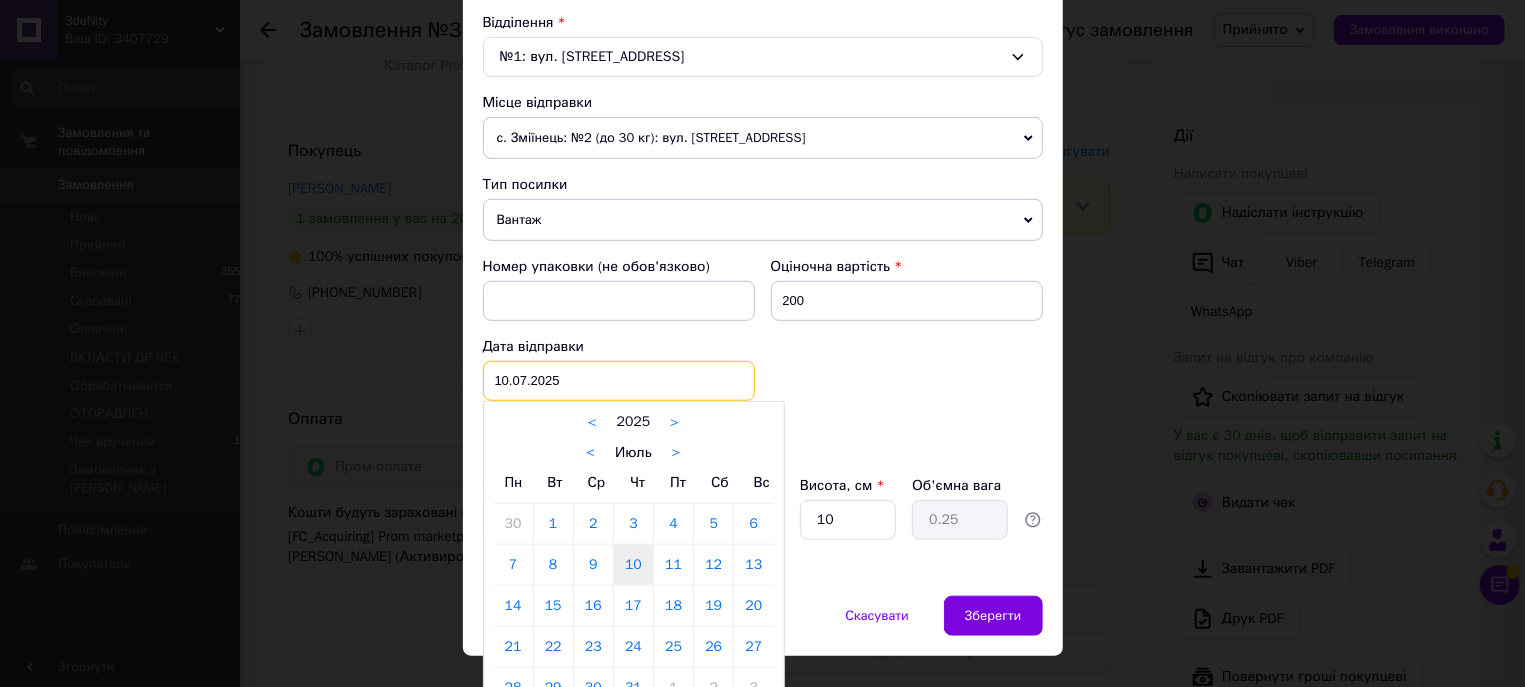 click on "10.07.2025" at bounding box center (619, 381) 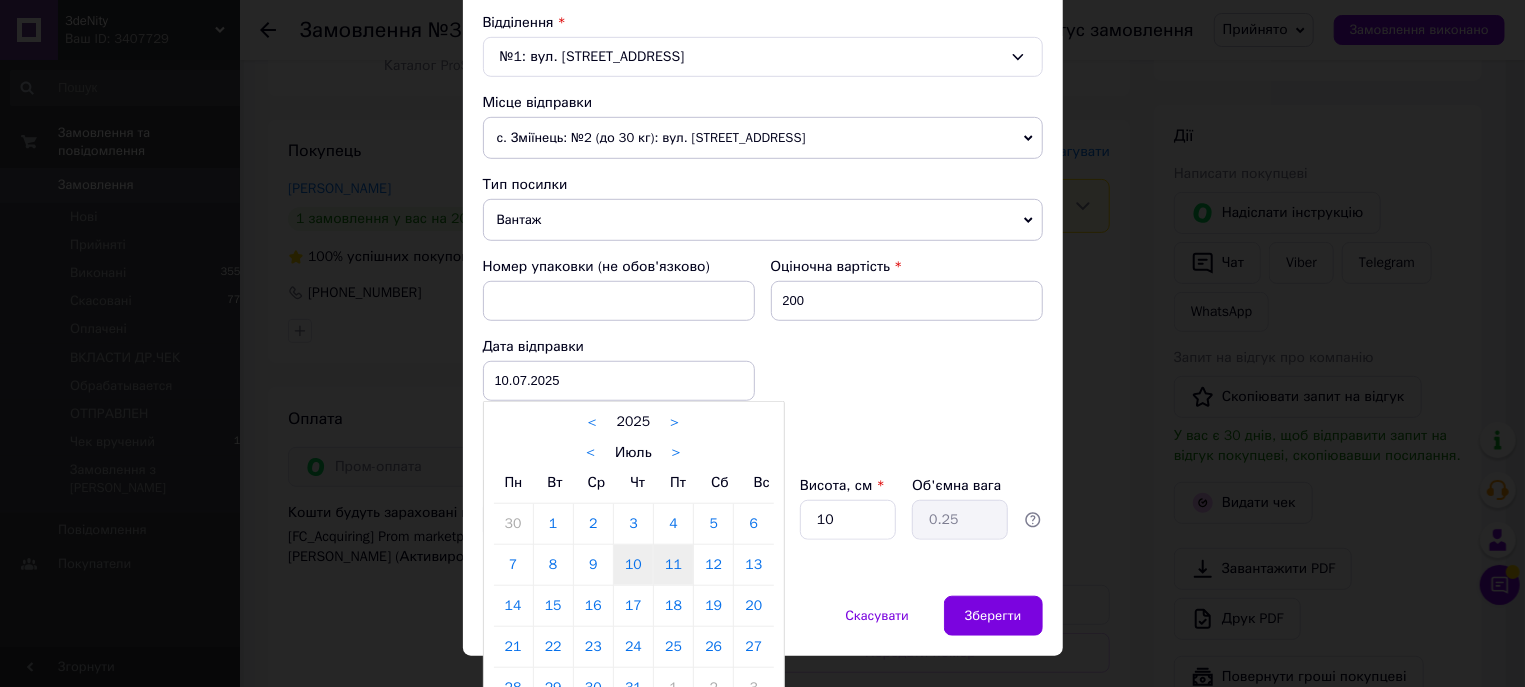 click on "11" at bounding box center [673, 565] 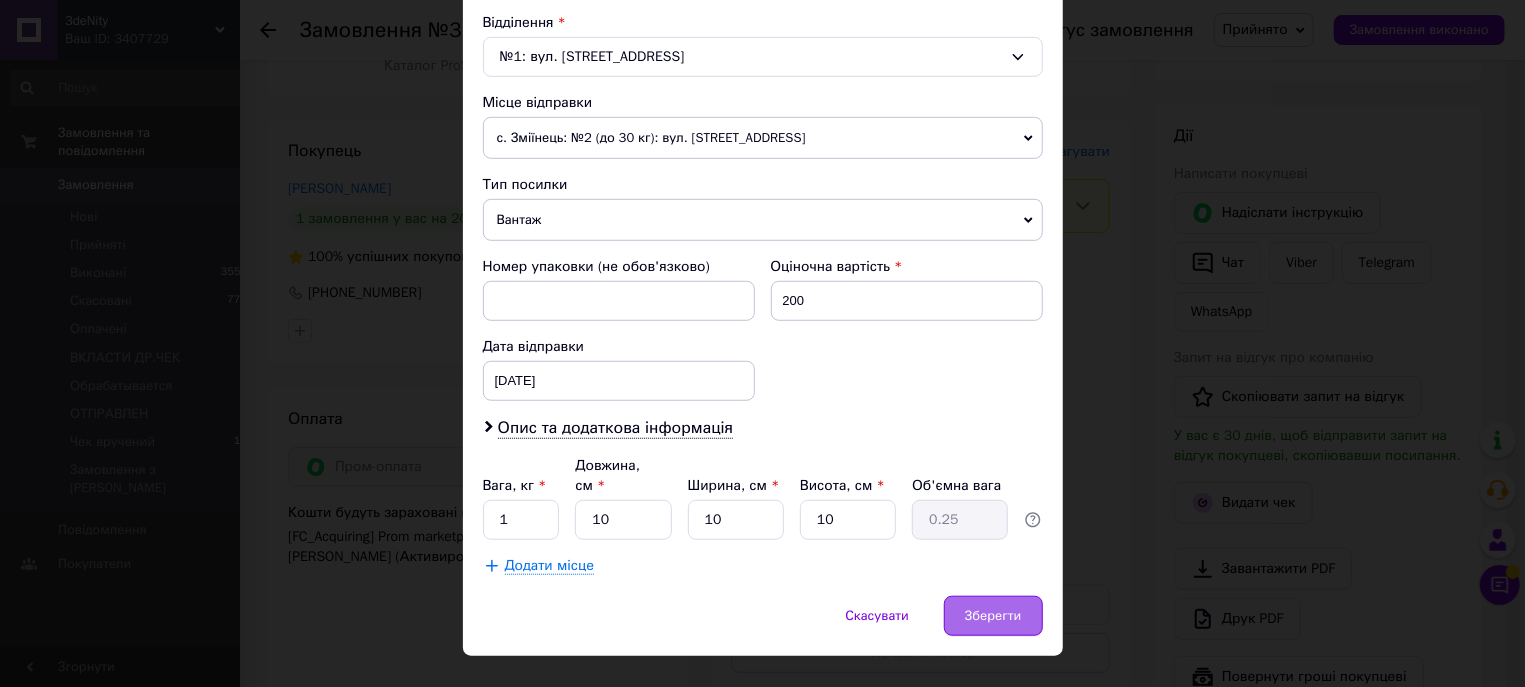 click on "Зберегти" at bounding box center (993, 616) 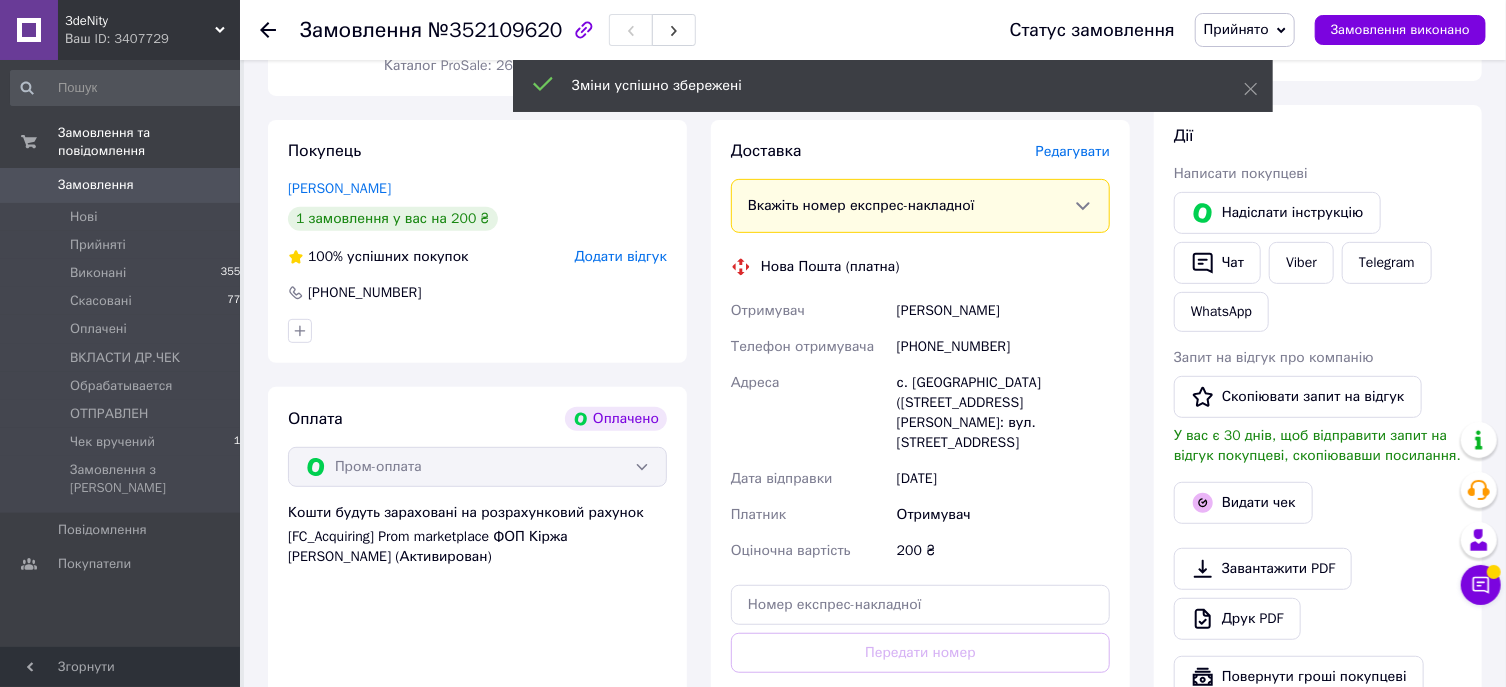 scroll, scrollTop: 536, scrollLeft: 0, axis: vertical 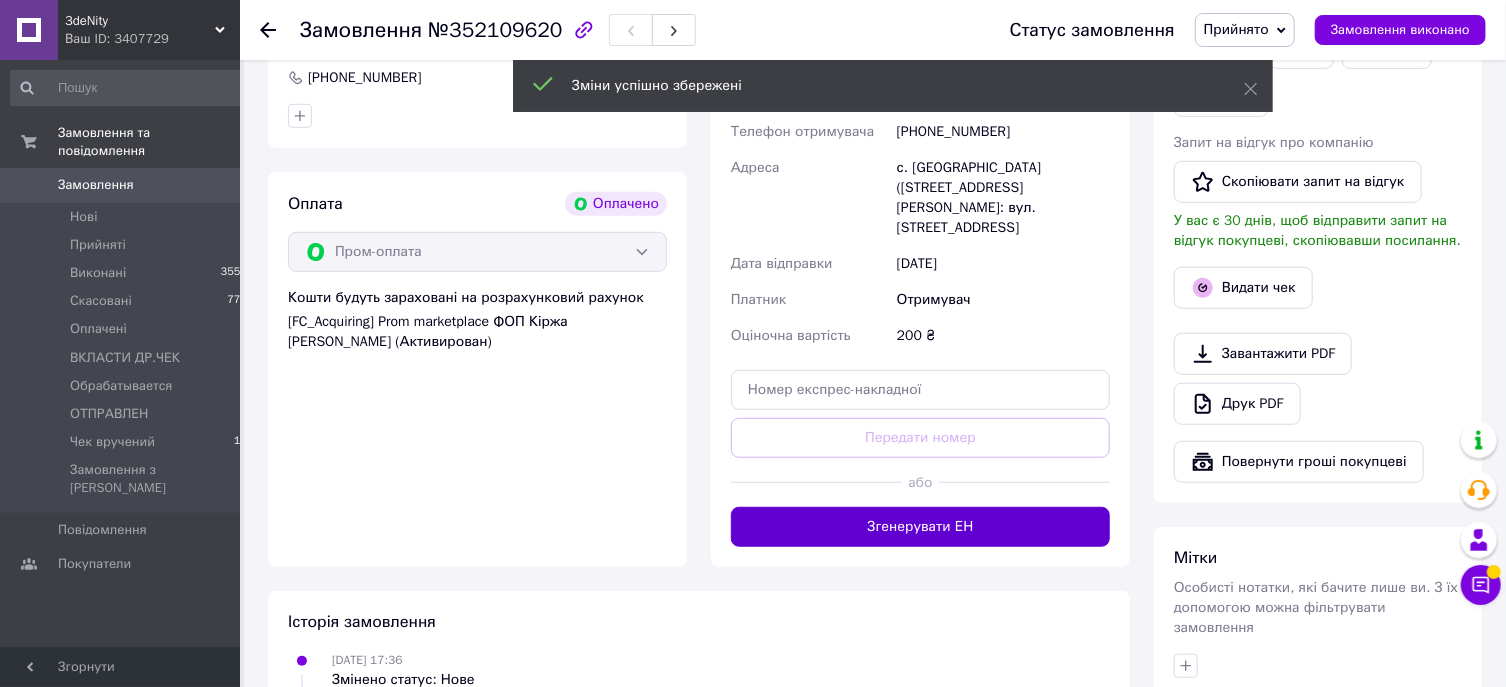 click on "Згенерувати ЕН" at bounding box center (920, 527) 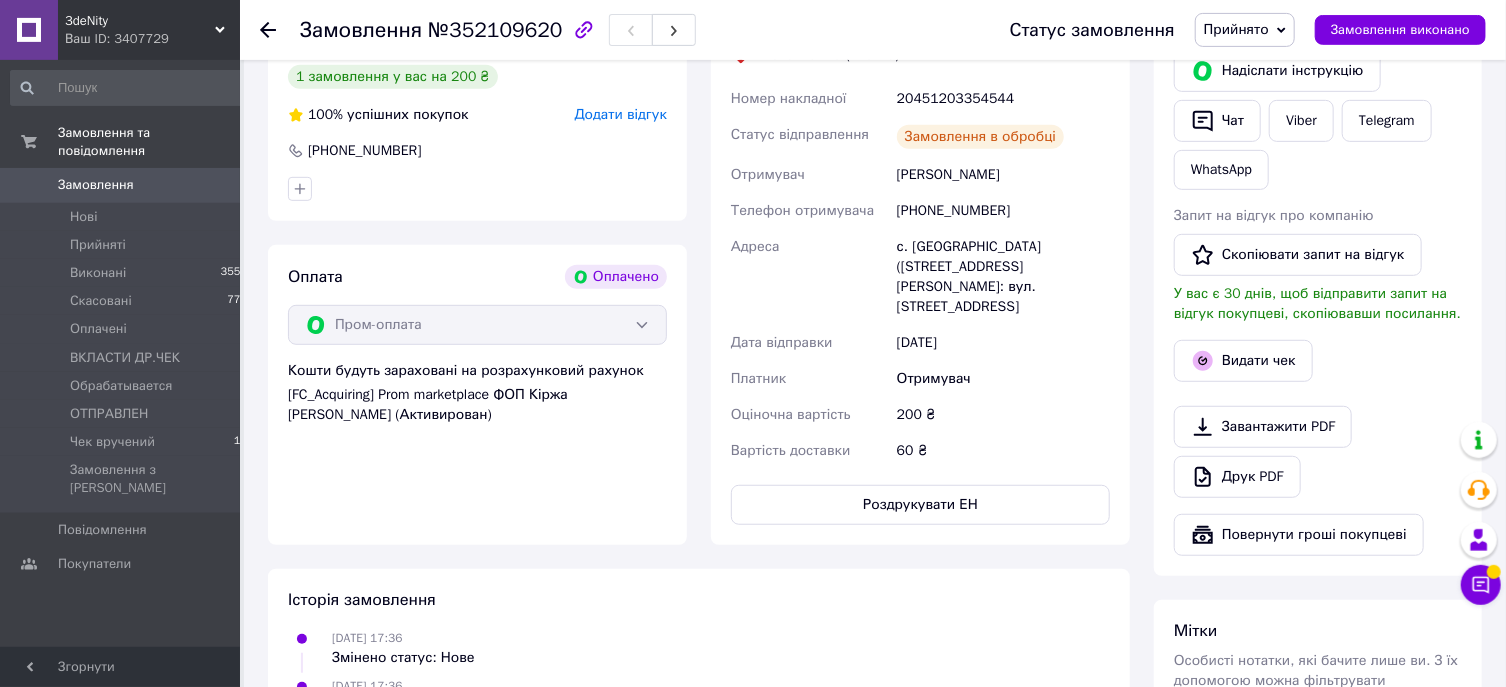 scroll, scrollTop: 321, scrollLeft: 0, axis: vertical 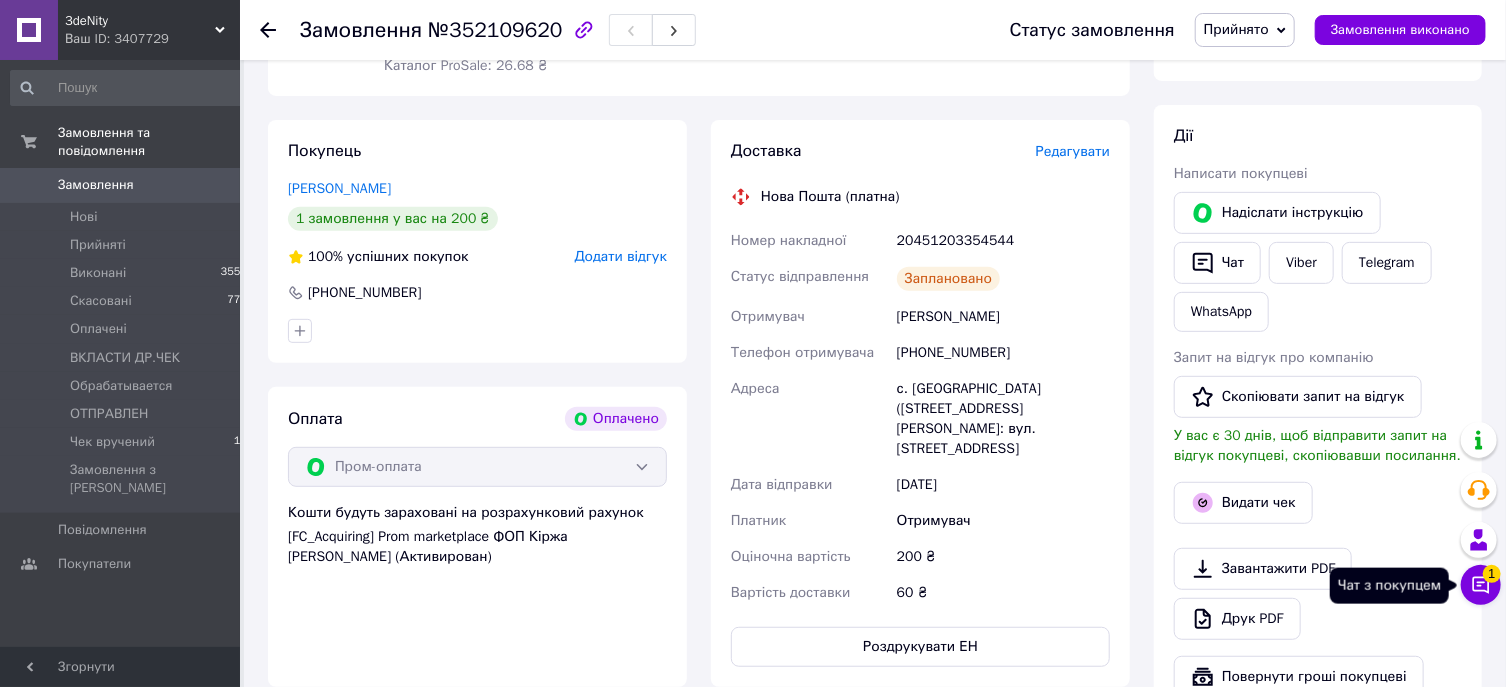 click 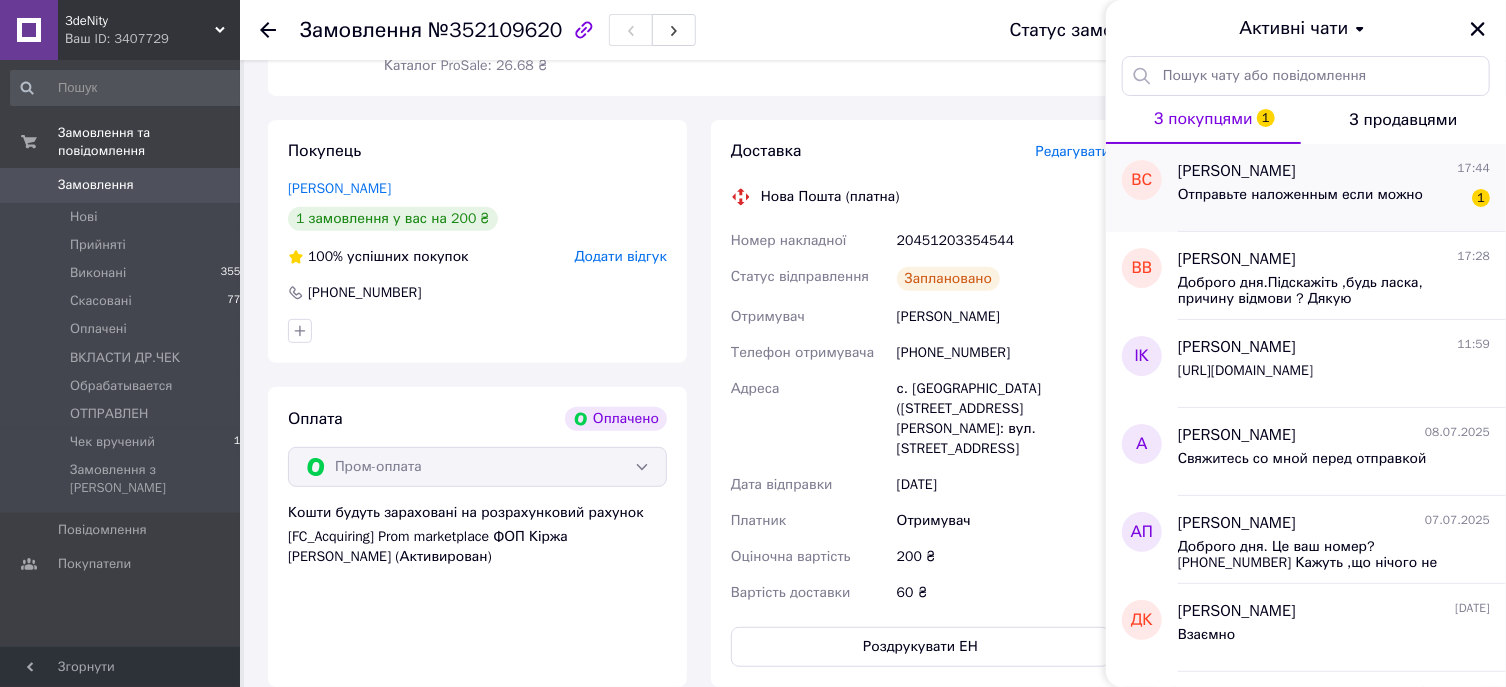 click on "Отправьте наложенным если можно" at bounding box center [1300, 195] 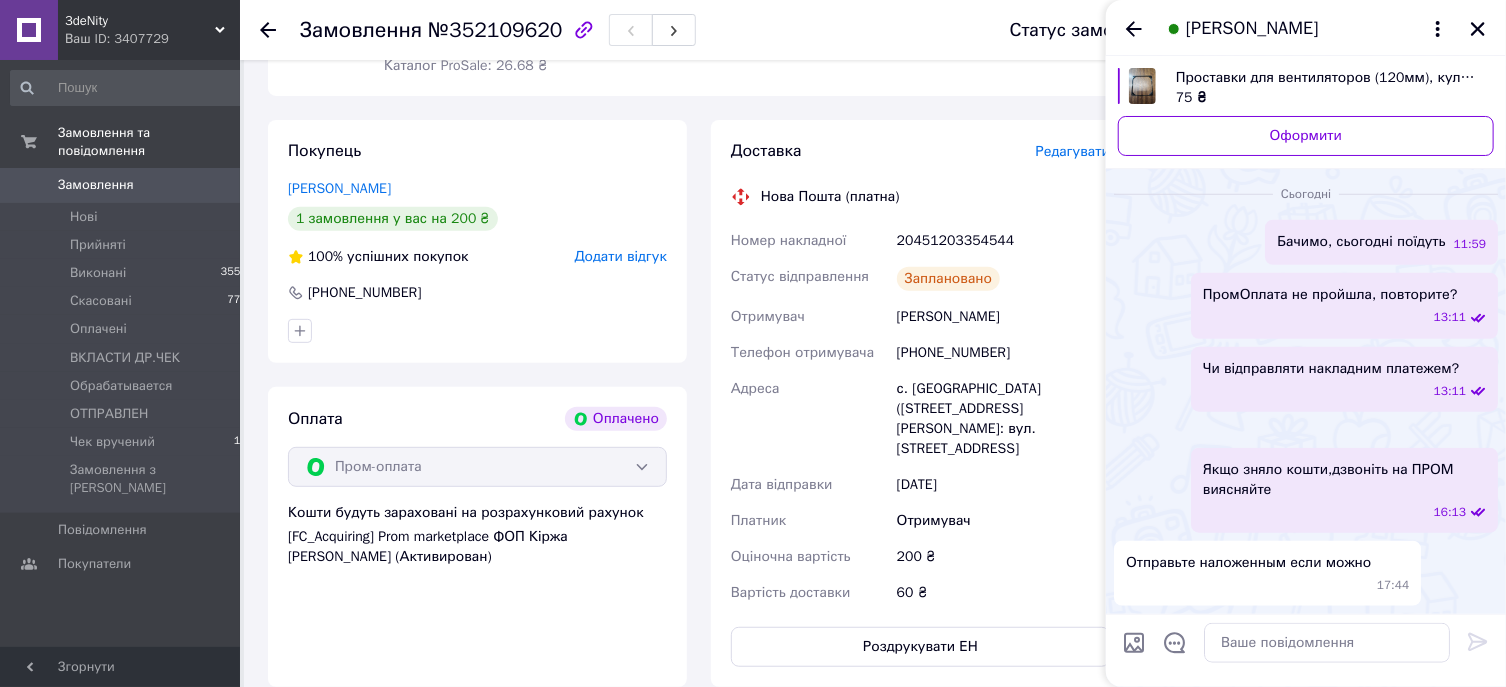 scroll, scrollTop: 1351, scrollLeft: 0, axis: vertical 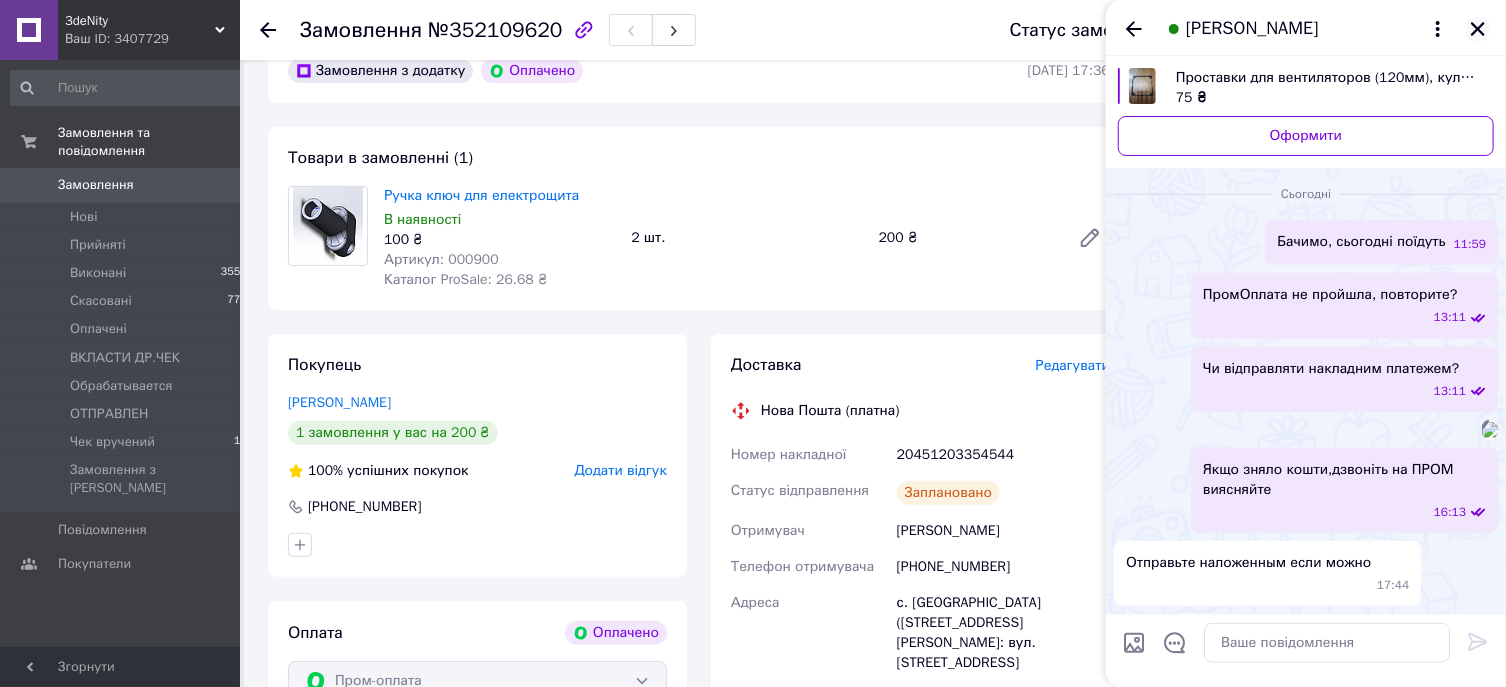 click 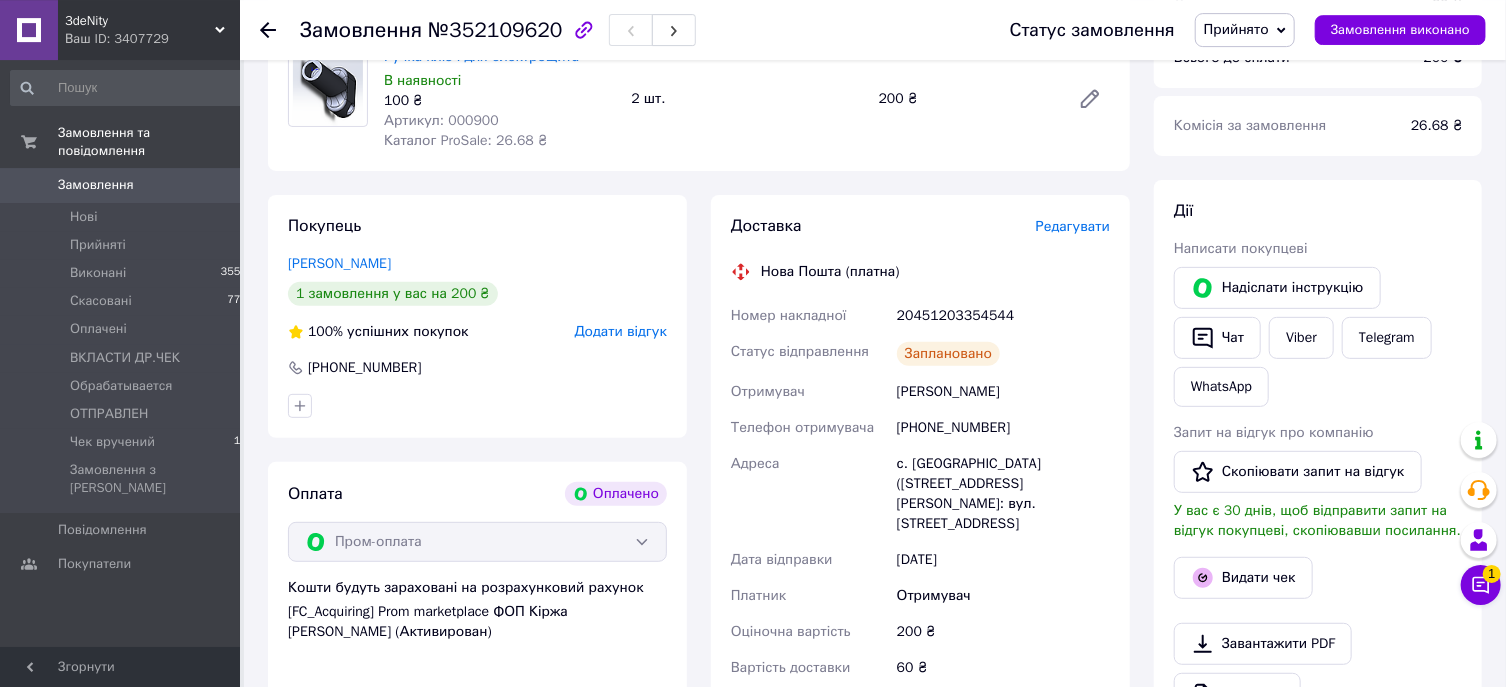 scroll, scrollTop: 321, scrollLeft: 0, axis: vertical 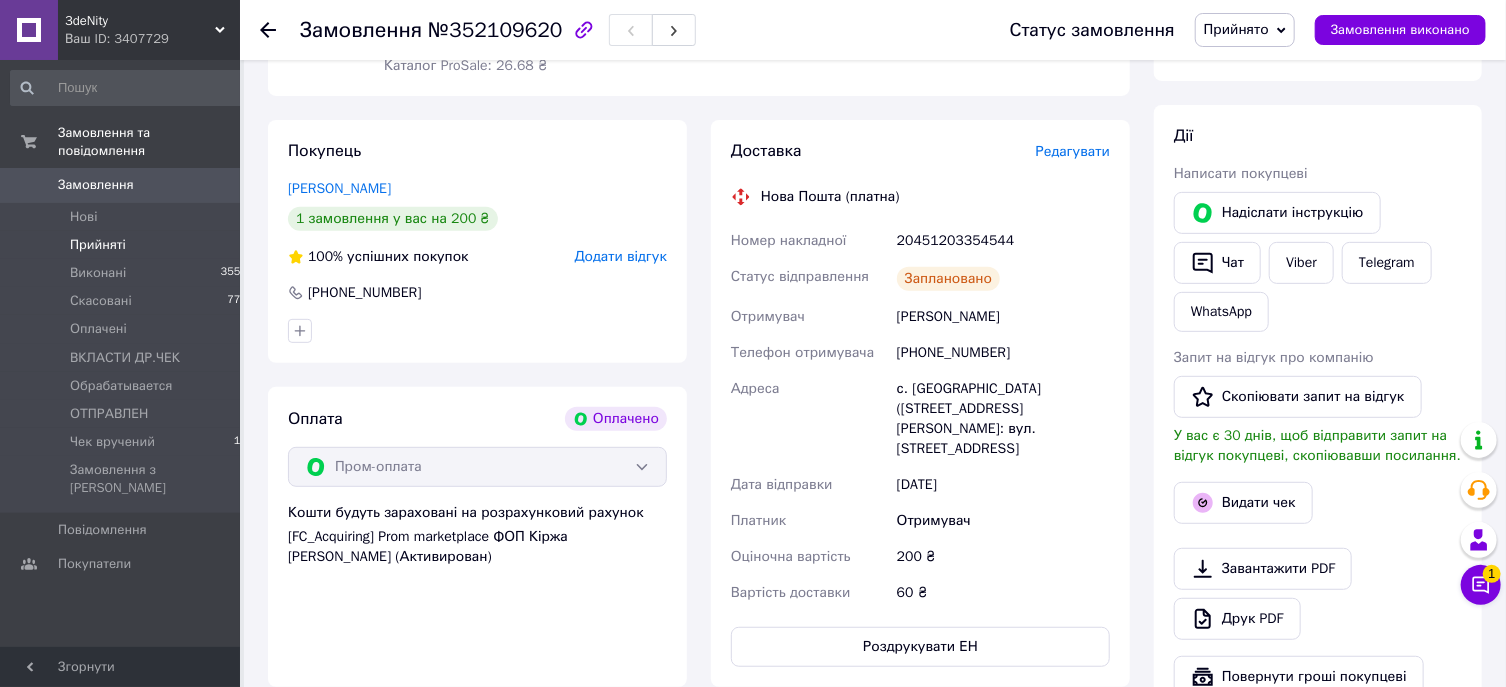 click on "Прийняті" at bounding box center (98, 245) 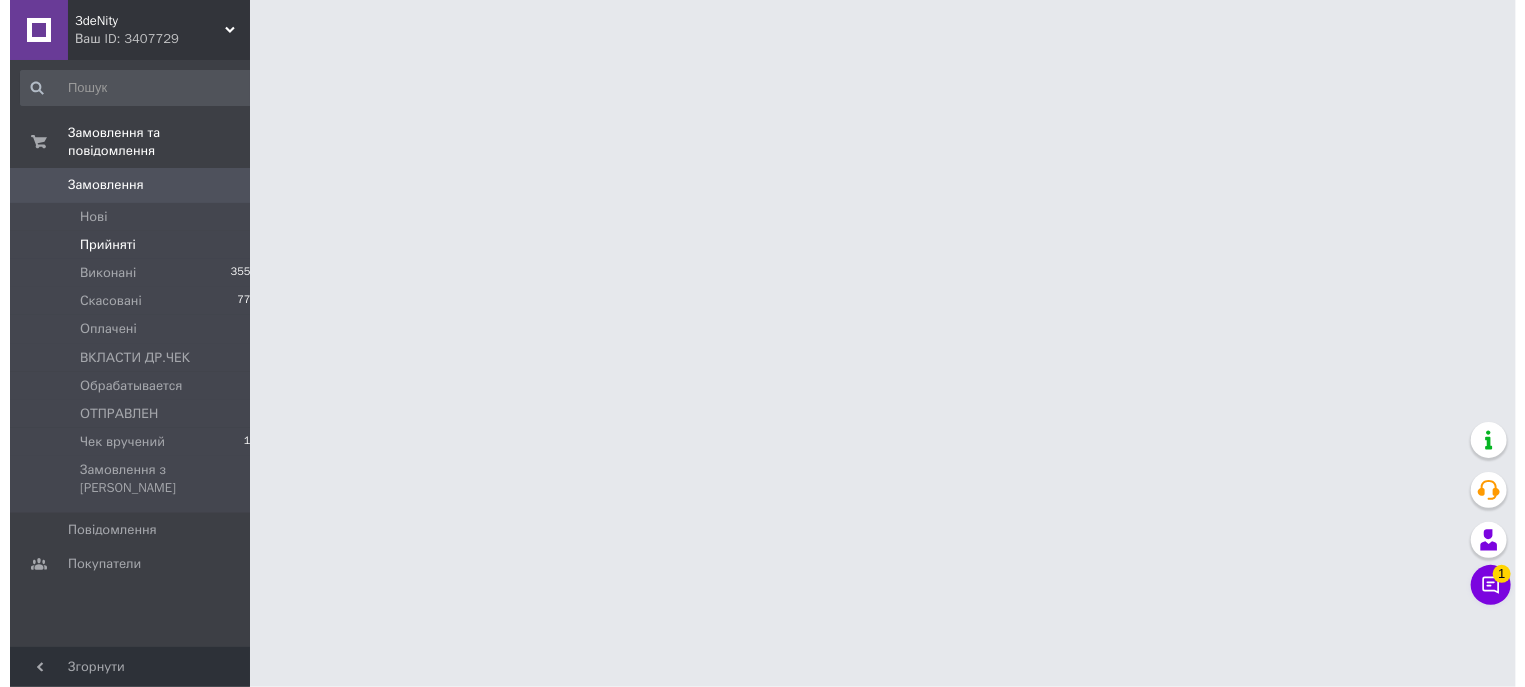 scroll, scrollTop: 0, scrollLeft: 0, axis: both 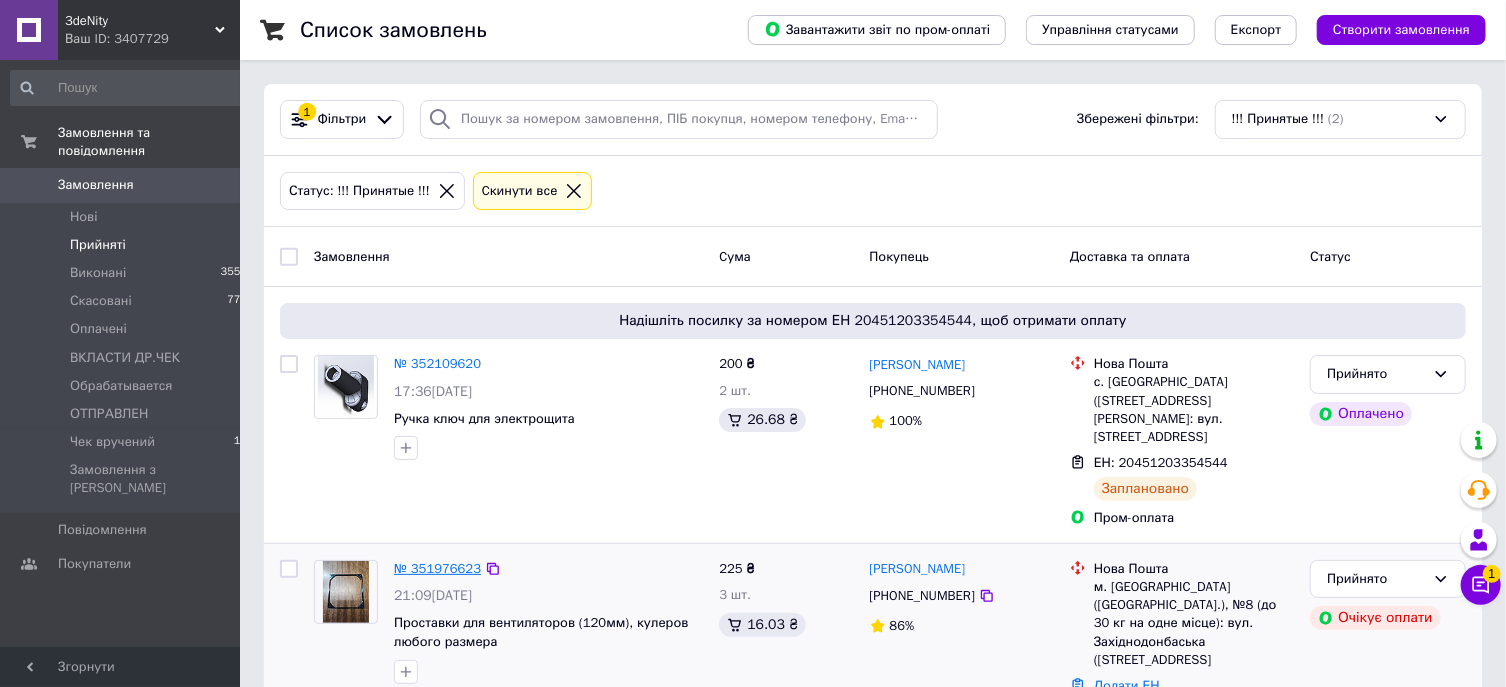 click on "№ 351976623" at bounding box center [437, 568] 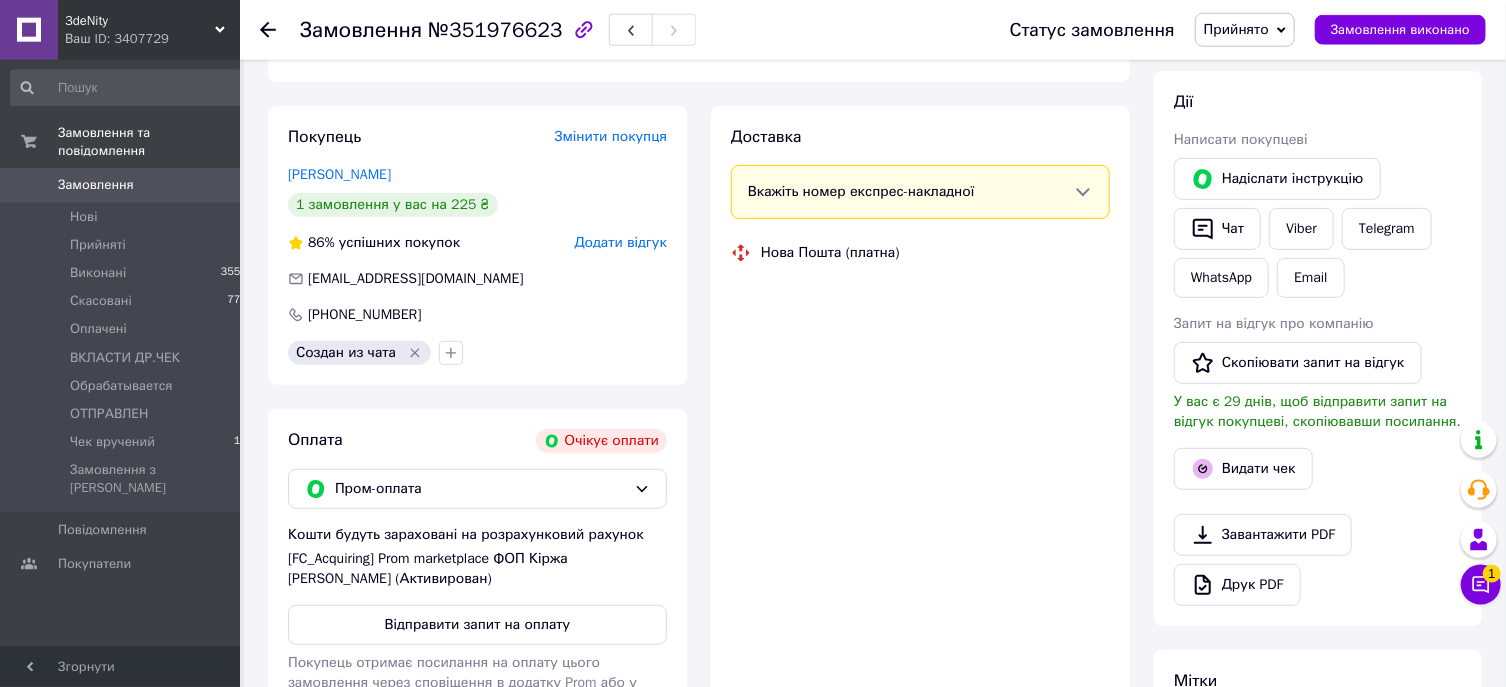 scroll, scrollTop: 321, scrollLeft: 0, axis: vertical 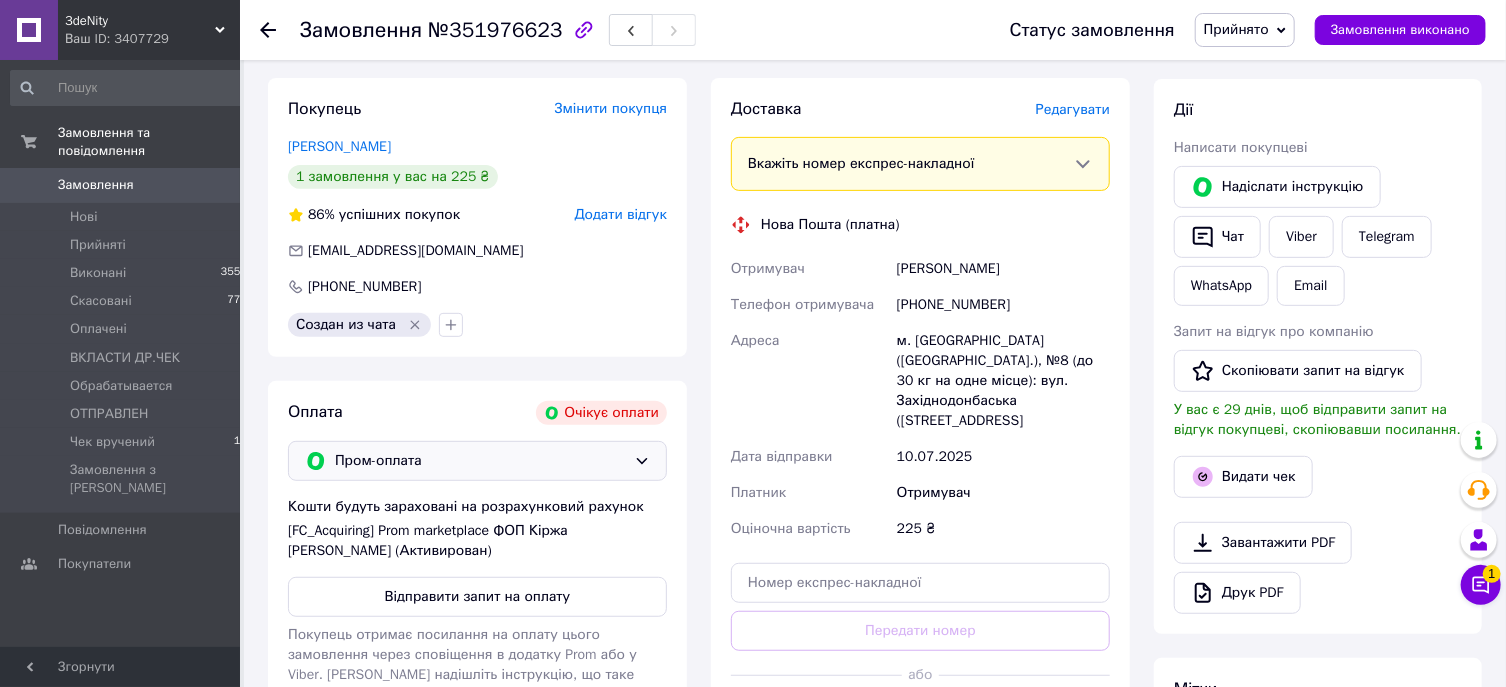 click on "Пром-оплата" at bounding box center (480, 461) 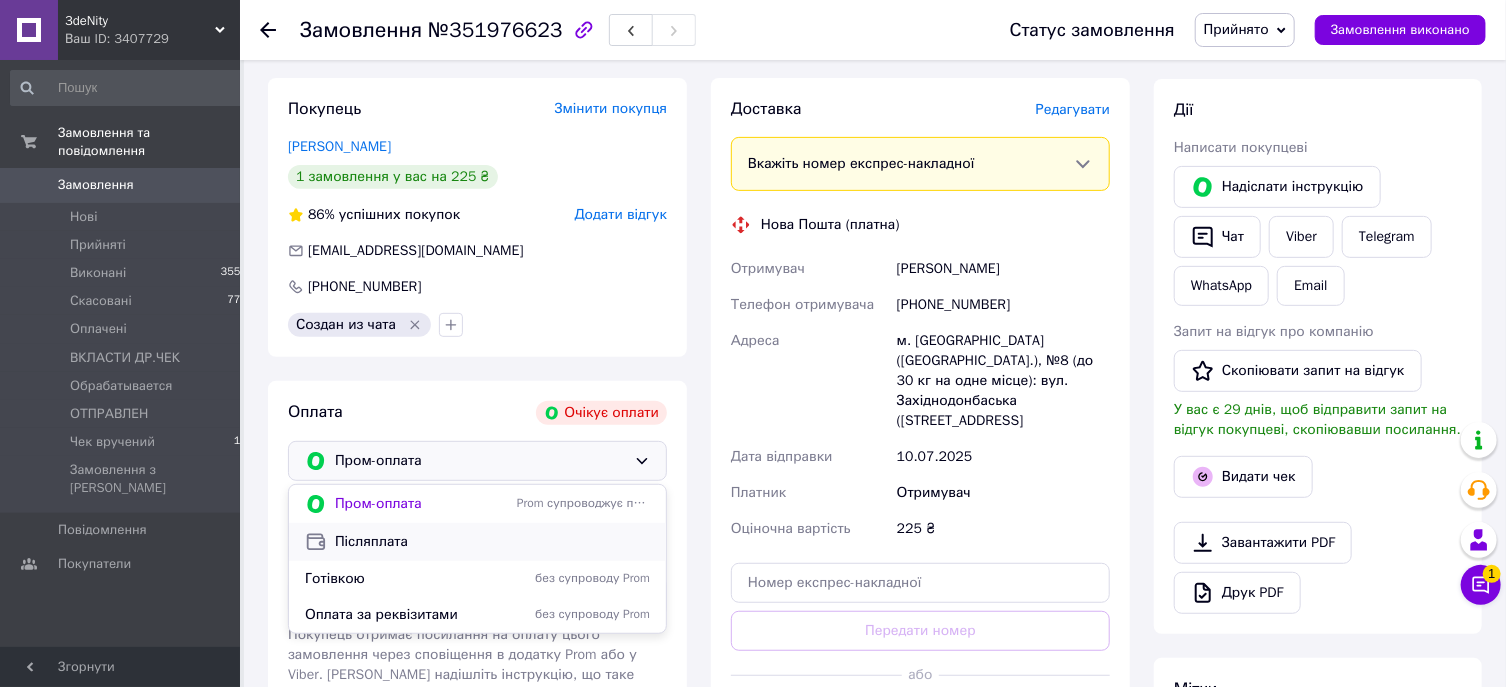 click on "Післяплата" at bounding box center (492, 542) 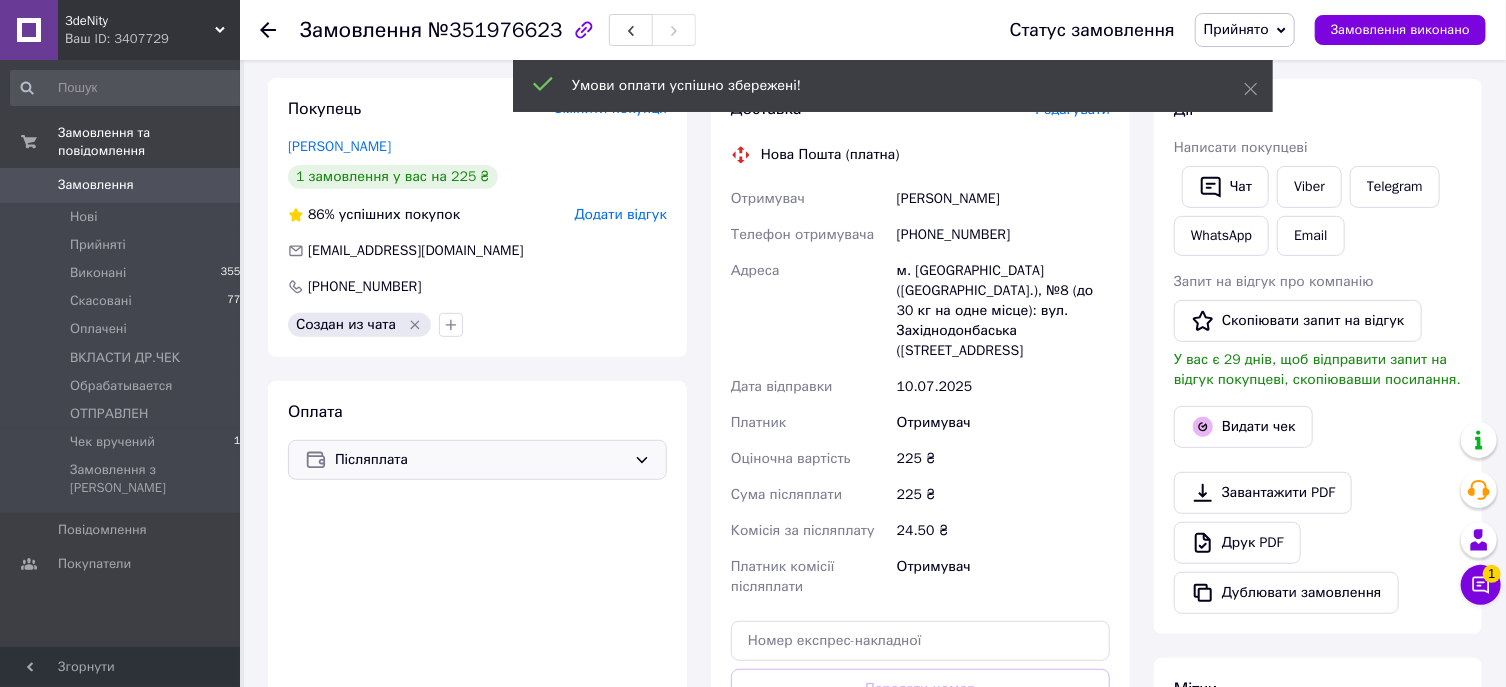 scroll, scrollTop: 643, scrollLeft: 0, axis: vertical 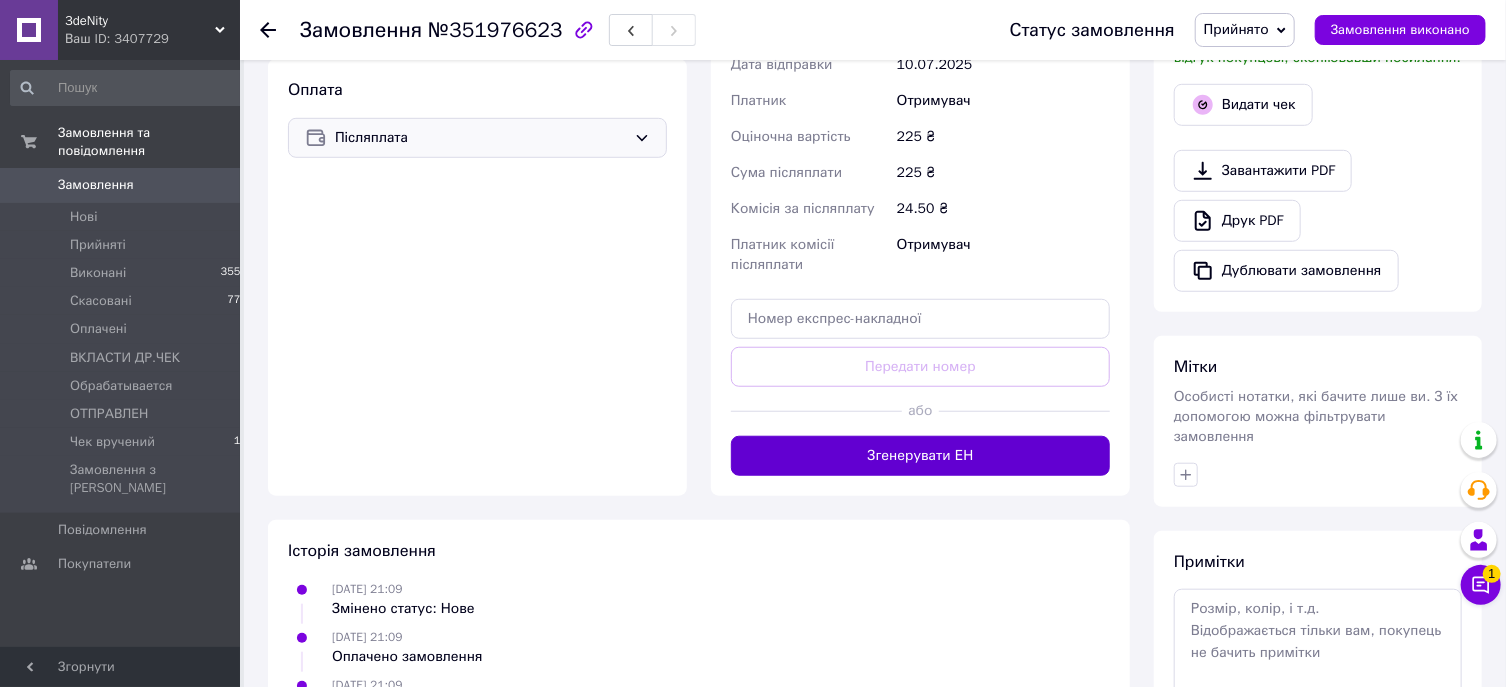 click on "Згенерувати ЕН" at bounding box center (920, 456) 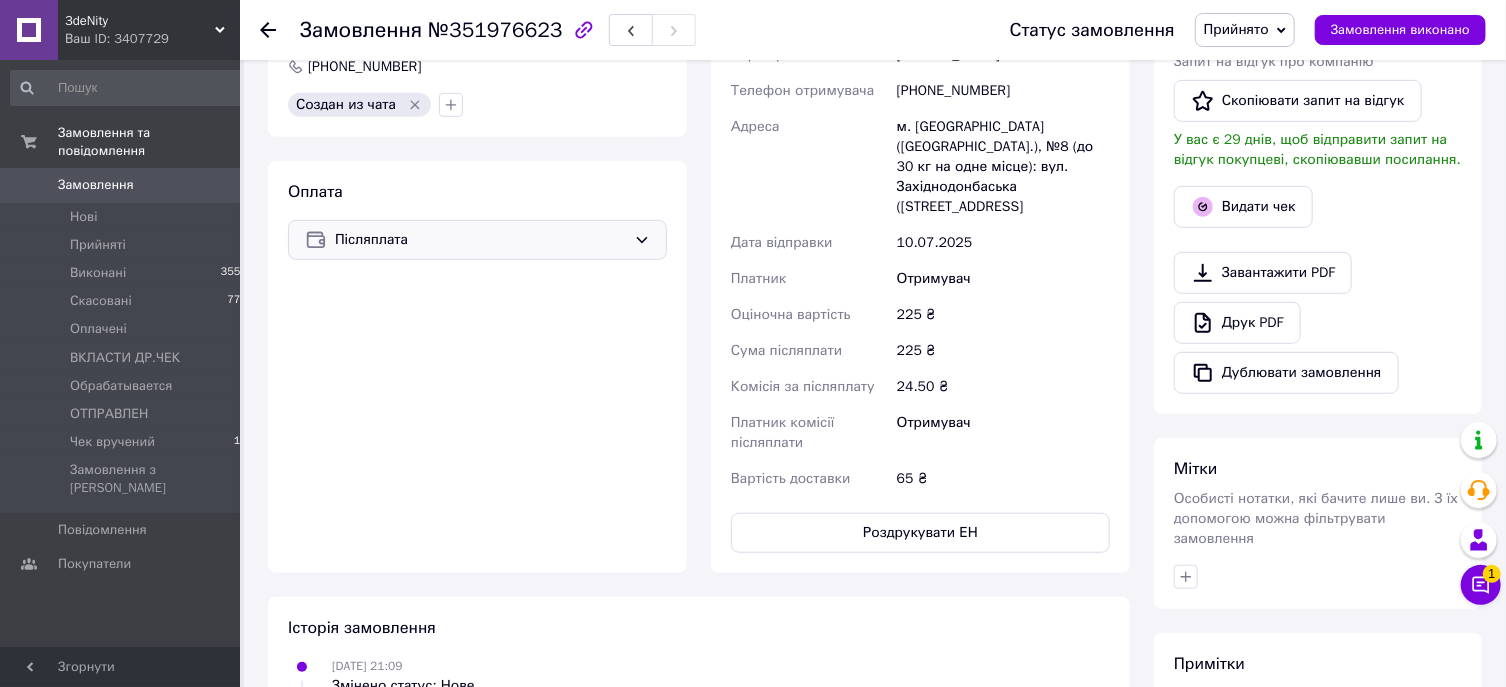 scroll, scrollTop: 428, scrollLeft: 0, axis: vertical 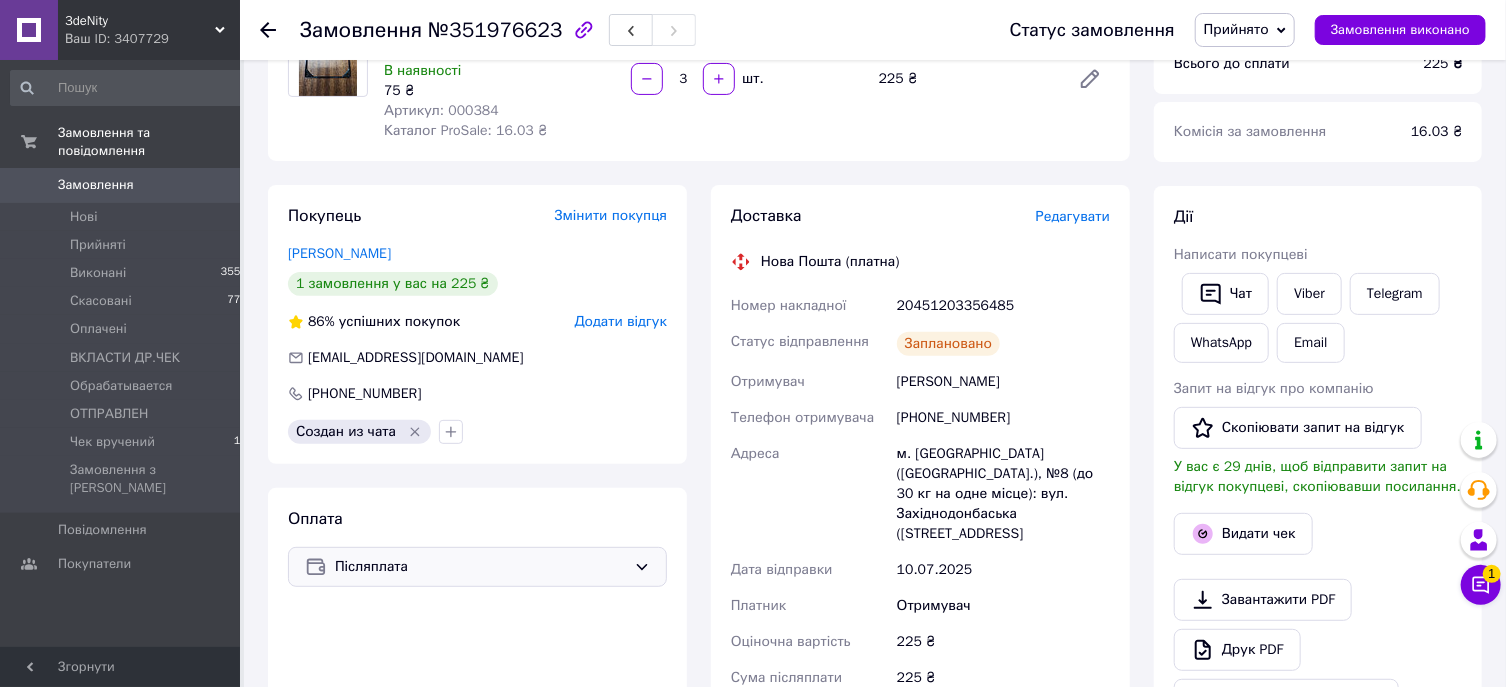 click on "20451203356485" at bounding box center [1003, 306] 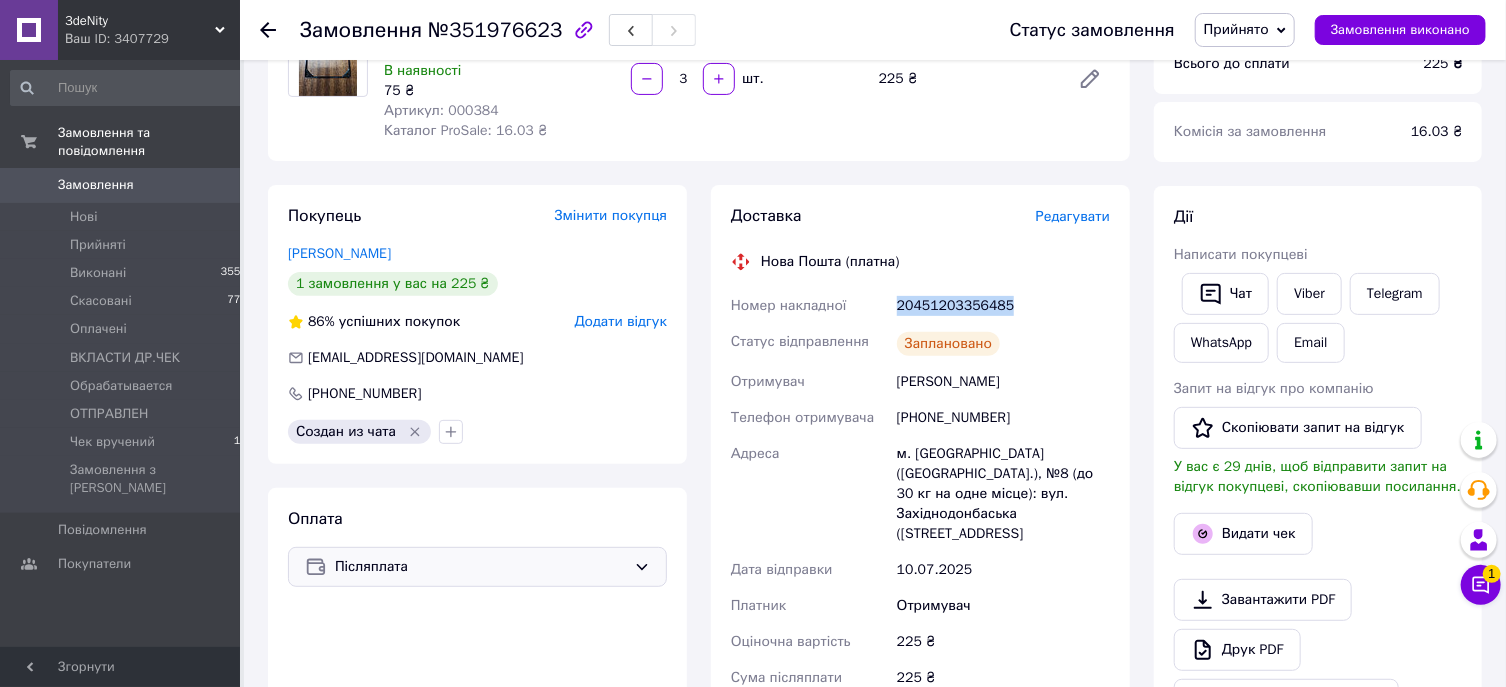 click on "20451203356485" at bounding box center [1003, 306] 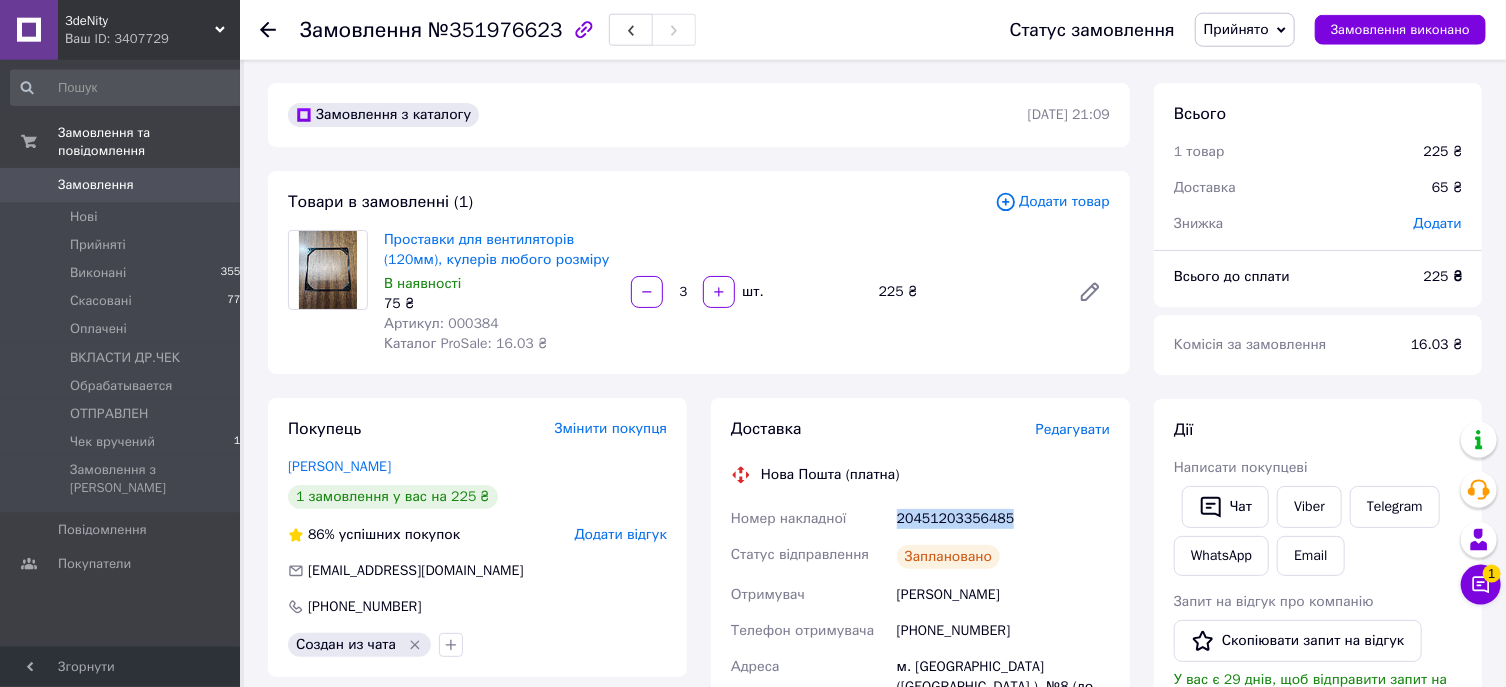 scroll, scrollTop: 0, scrollLeft: 0, axis: both 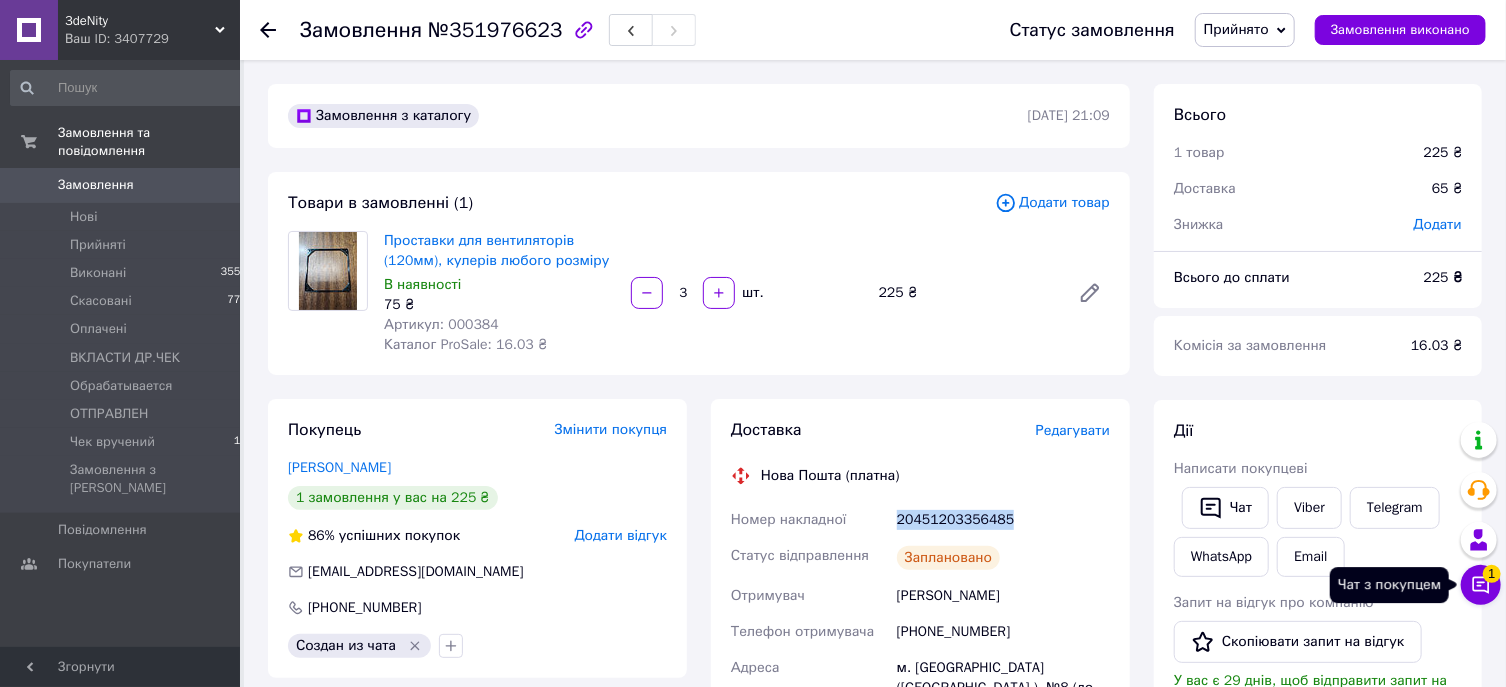 click 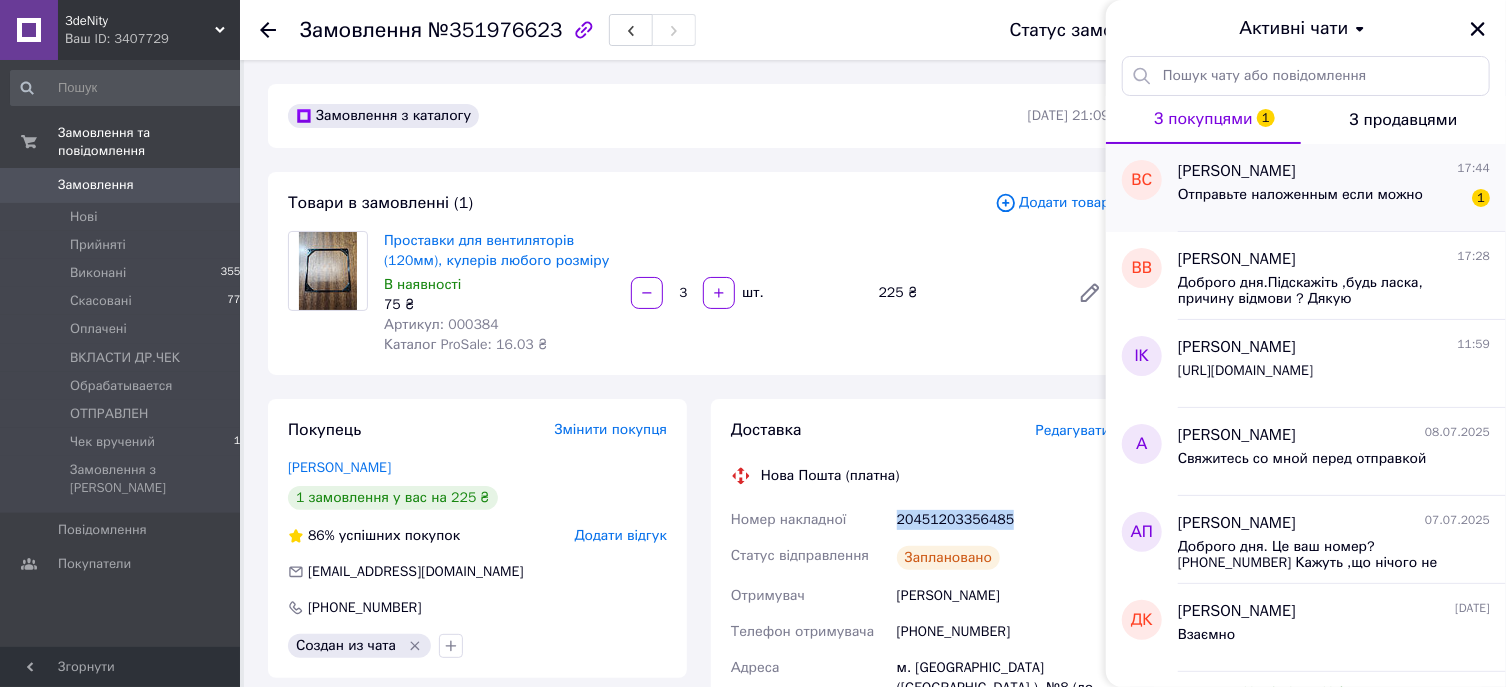 click on "Отправьте наложенным если можно" at bounding box center (1300, 195) 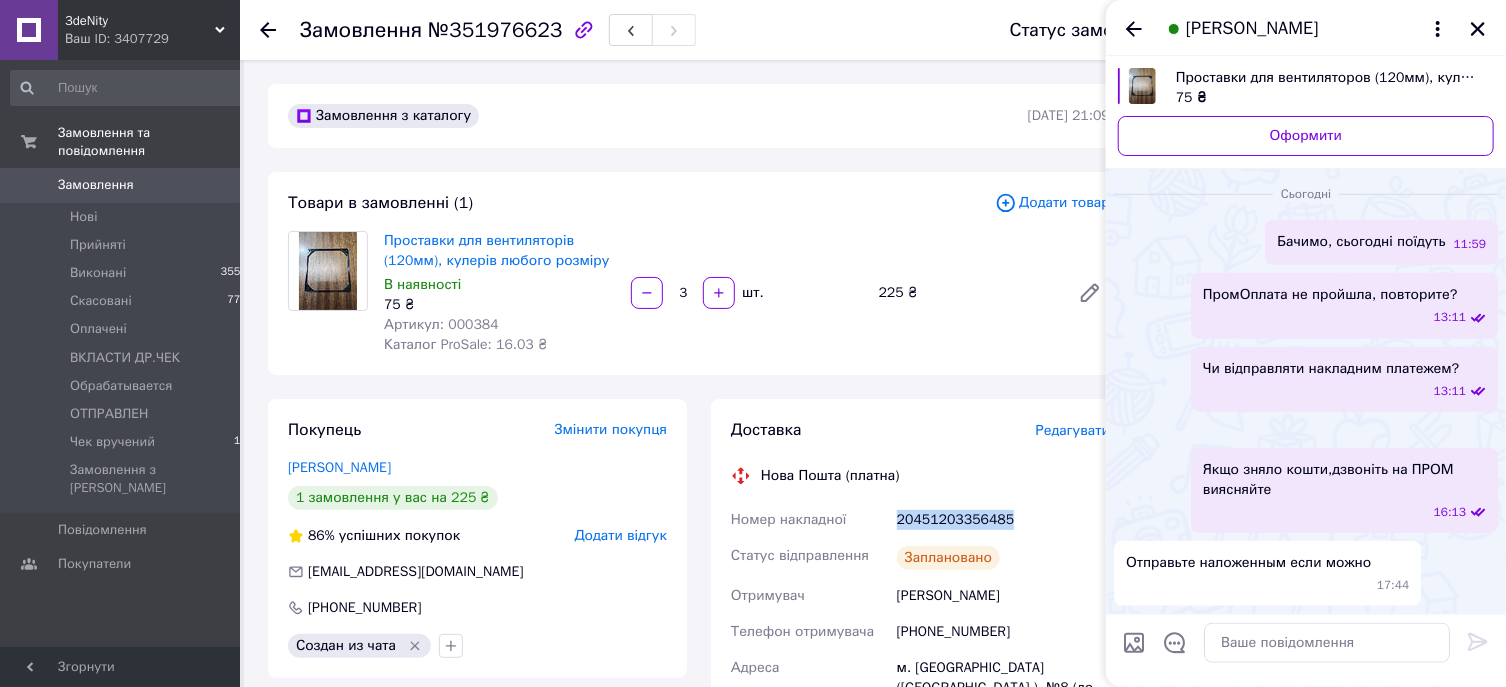 scroll, scrollTop: 1351, scrollLeft: 0, axis: vertical 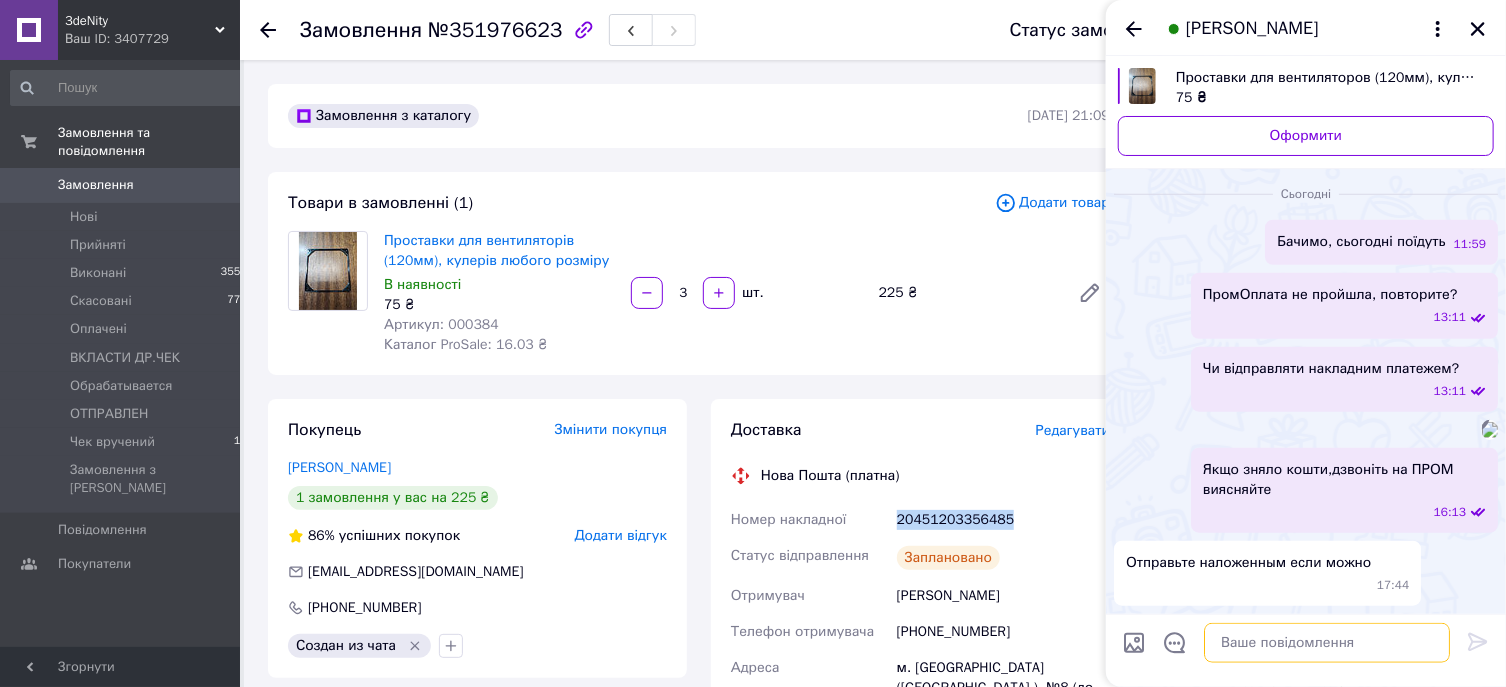 click at bounding box center (1327, 643) 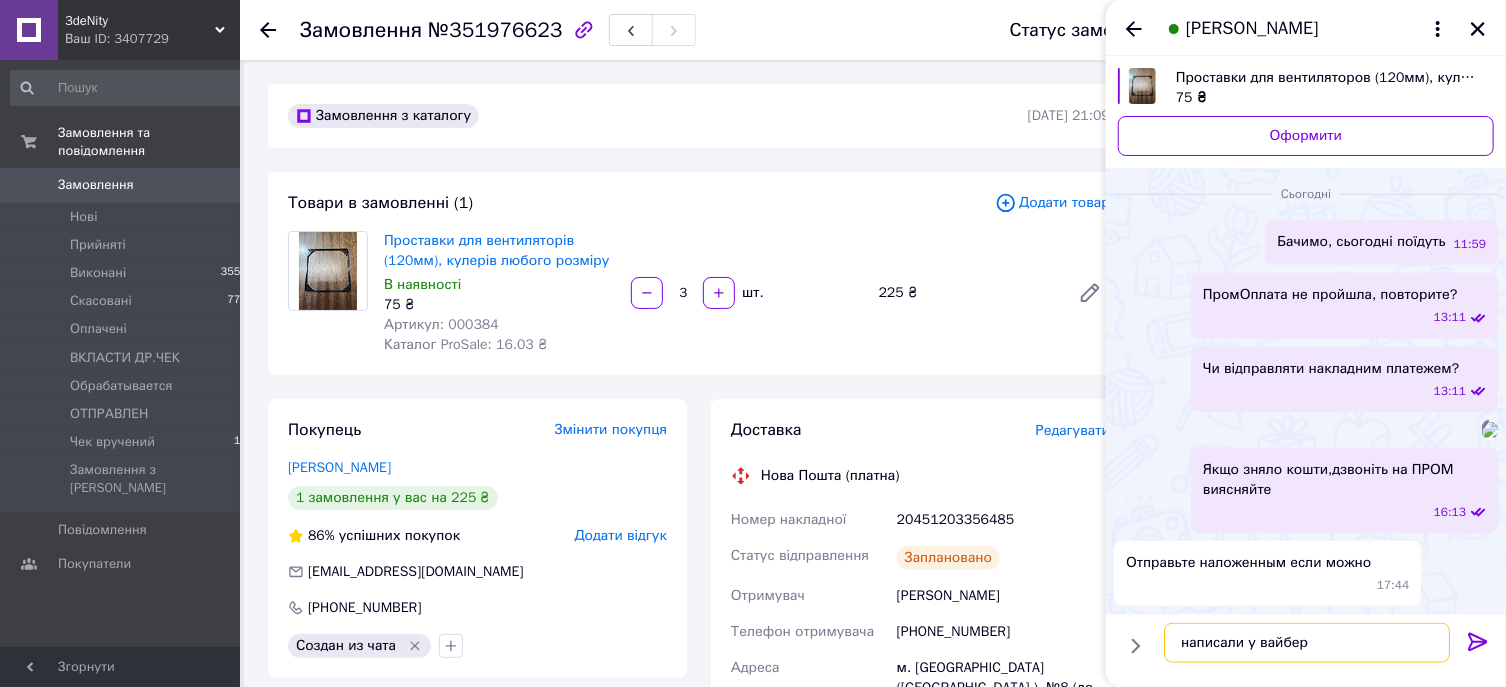 type on "написали у вайбер" 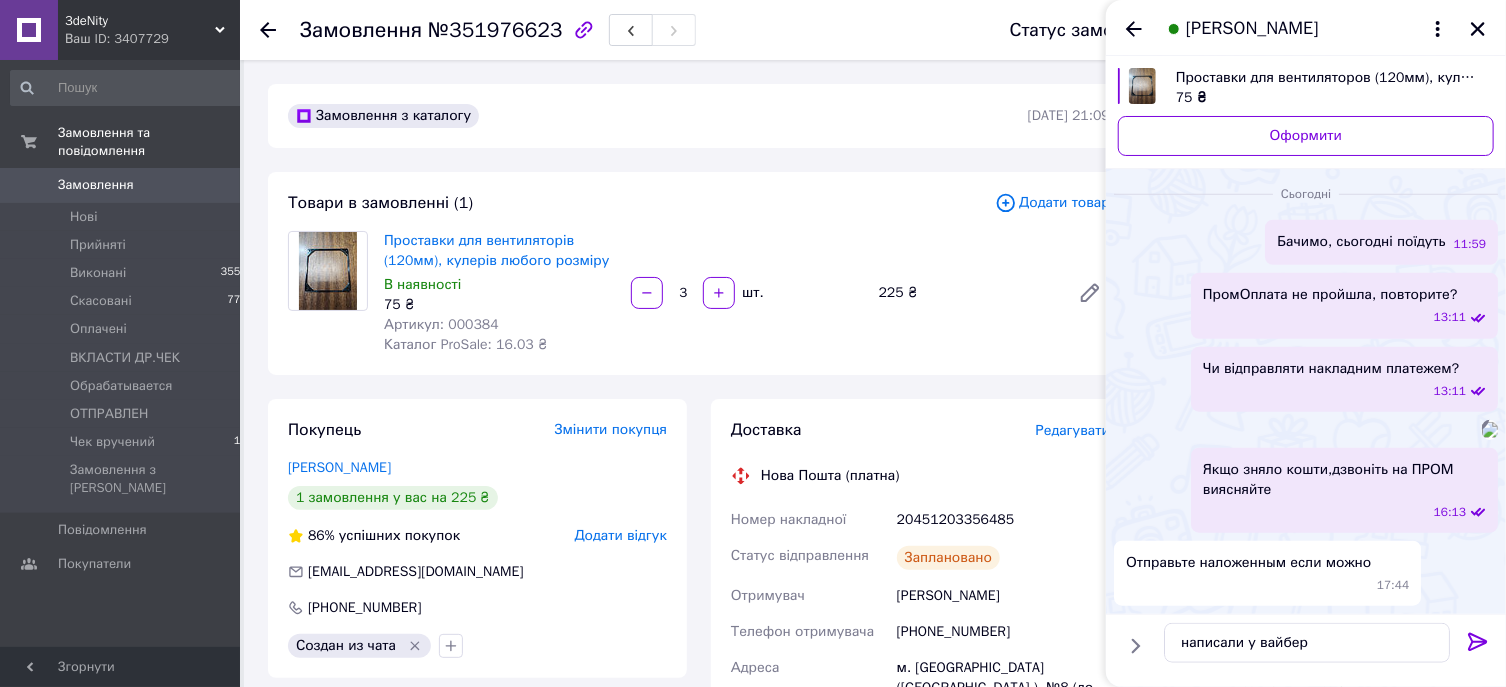click 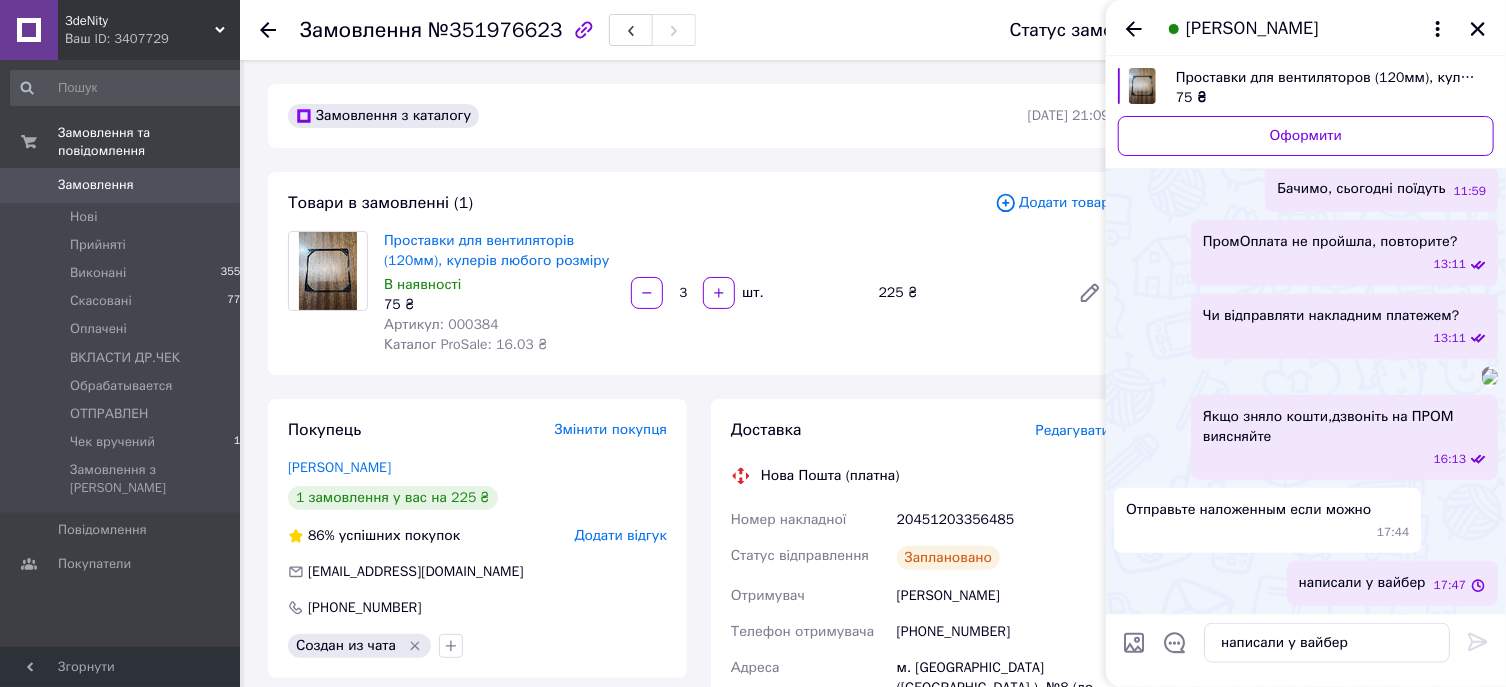 type 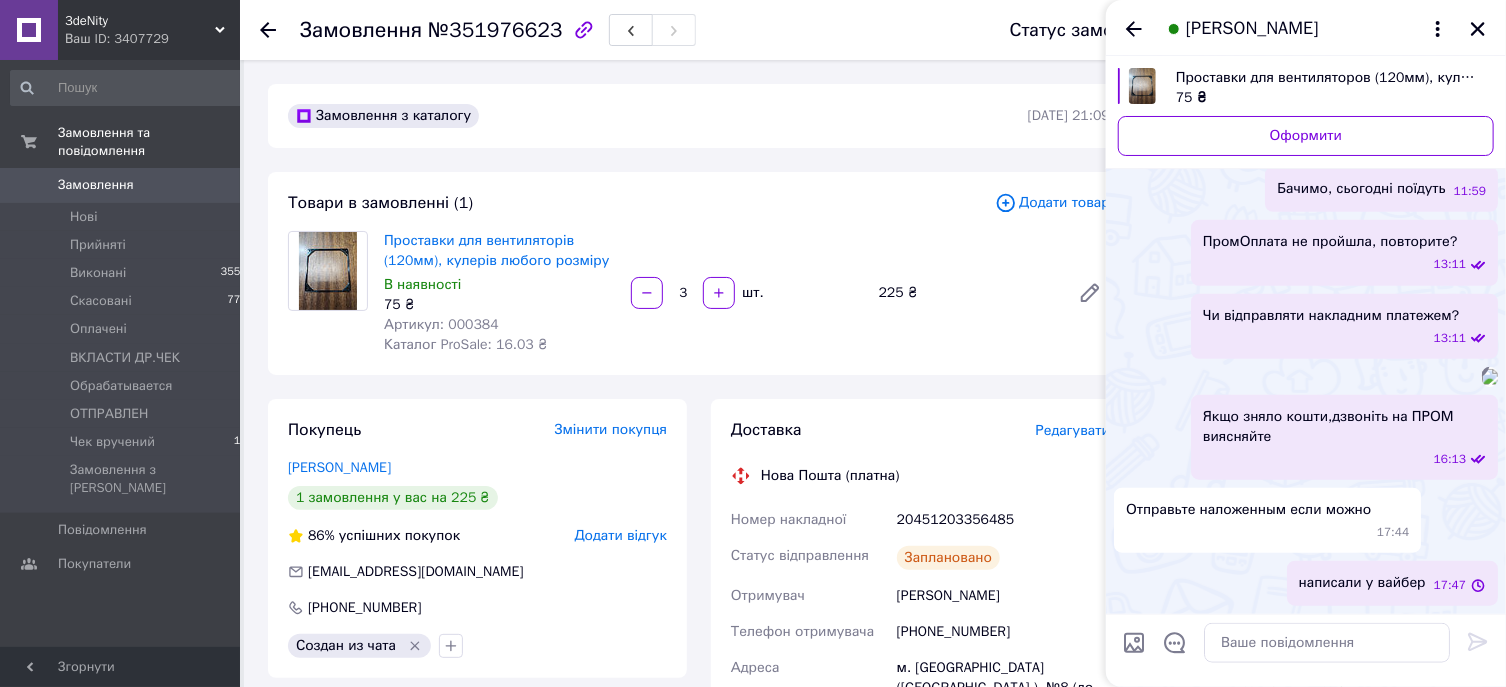 scroll, scrollTop: 1369, scrollLeft: 0, axis: vertical 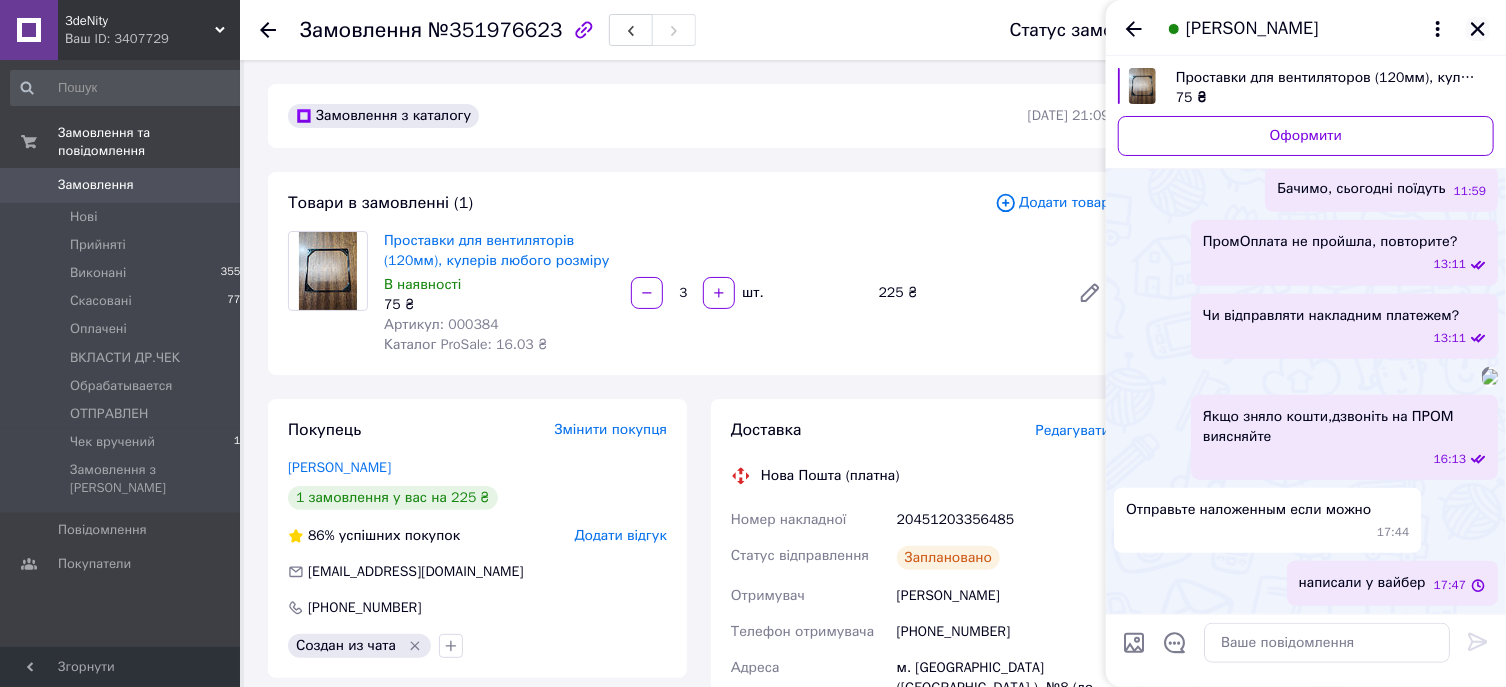 click 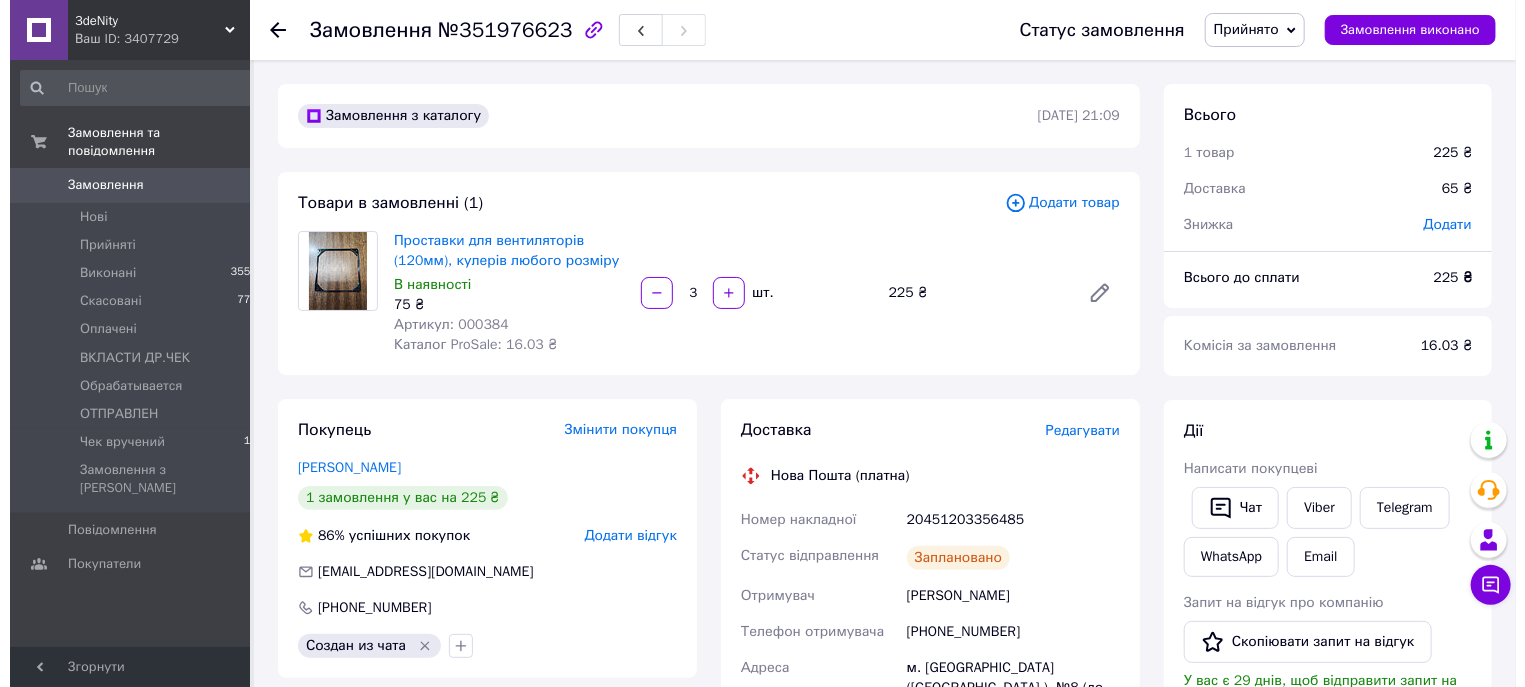 scroll, scrollTop: 321, scrollLeft: 0, axis: vertical 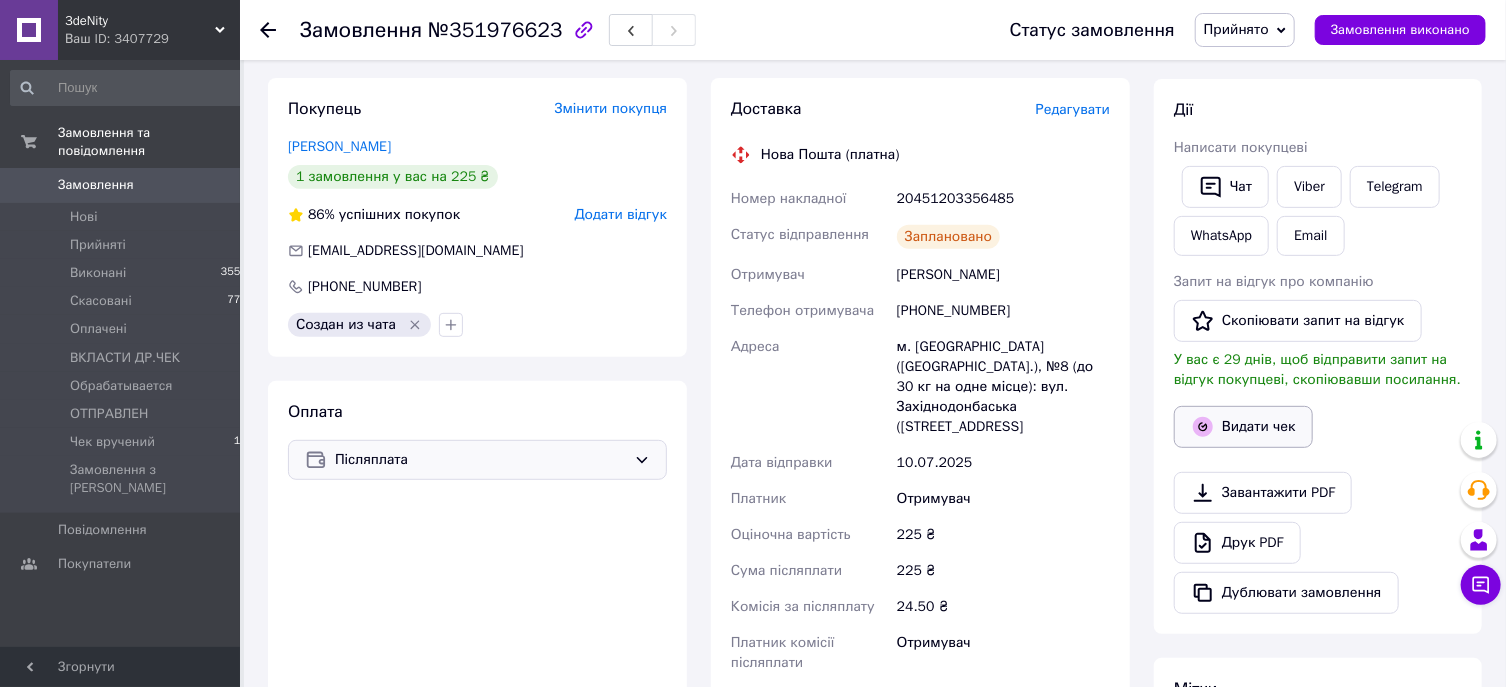 click on "Видати чек" at bounding box center [1243, 427] 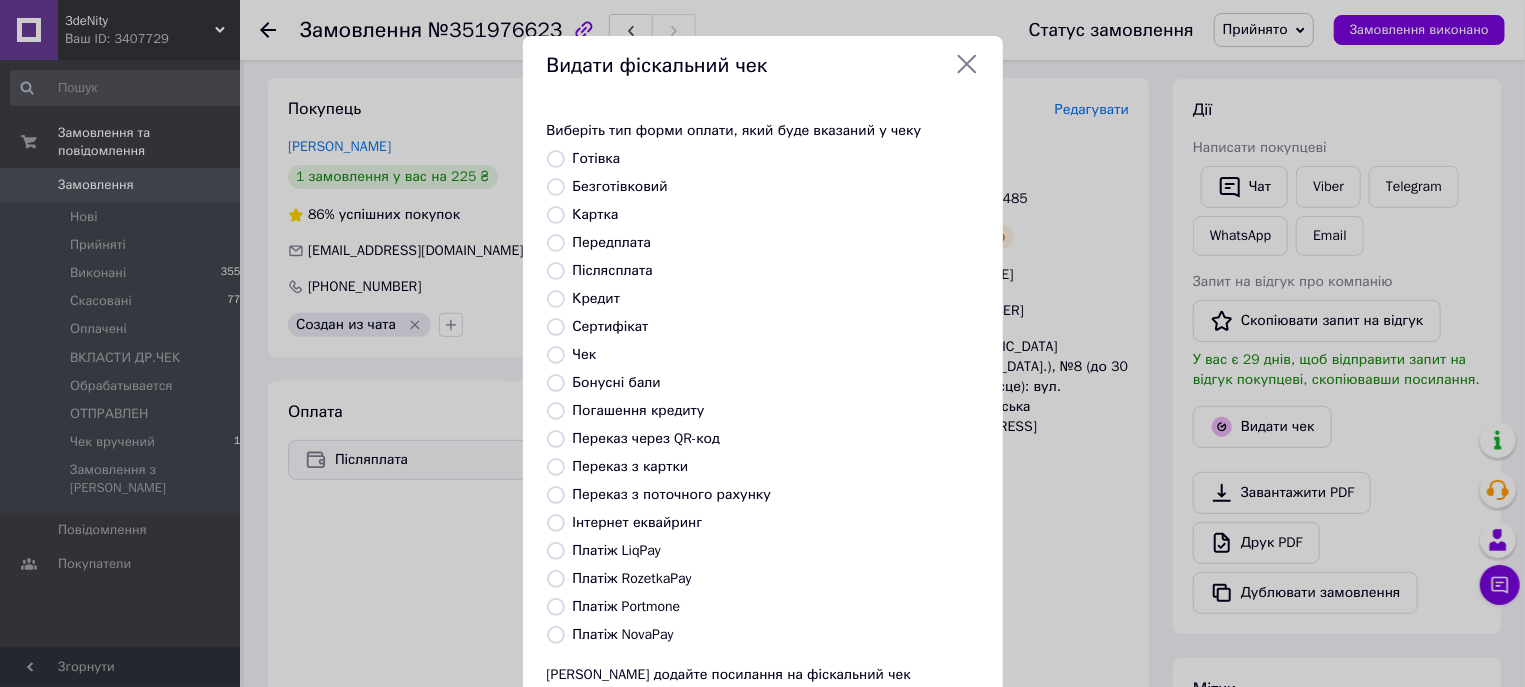 click on "Платіж NovaPay" at bounding box center (556, 635) 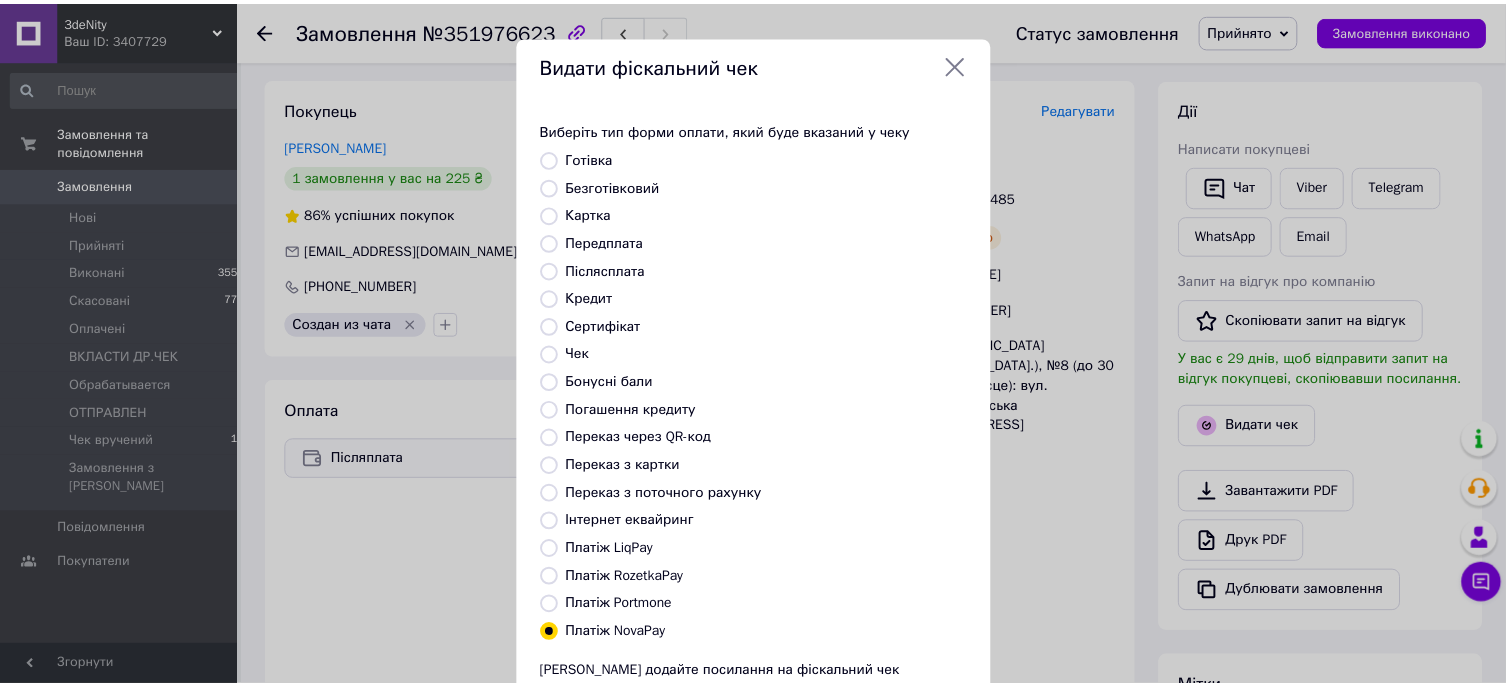 scroll, scrollTop: 173, scrollLeft: 0, axis: vertical 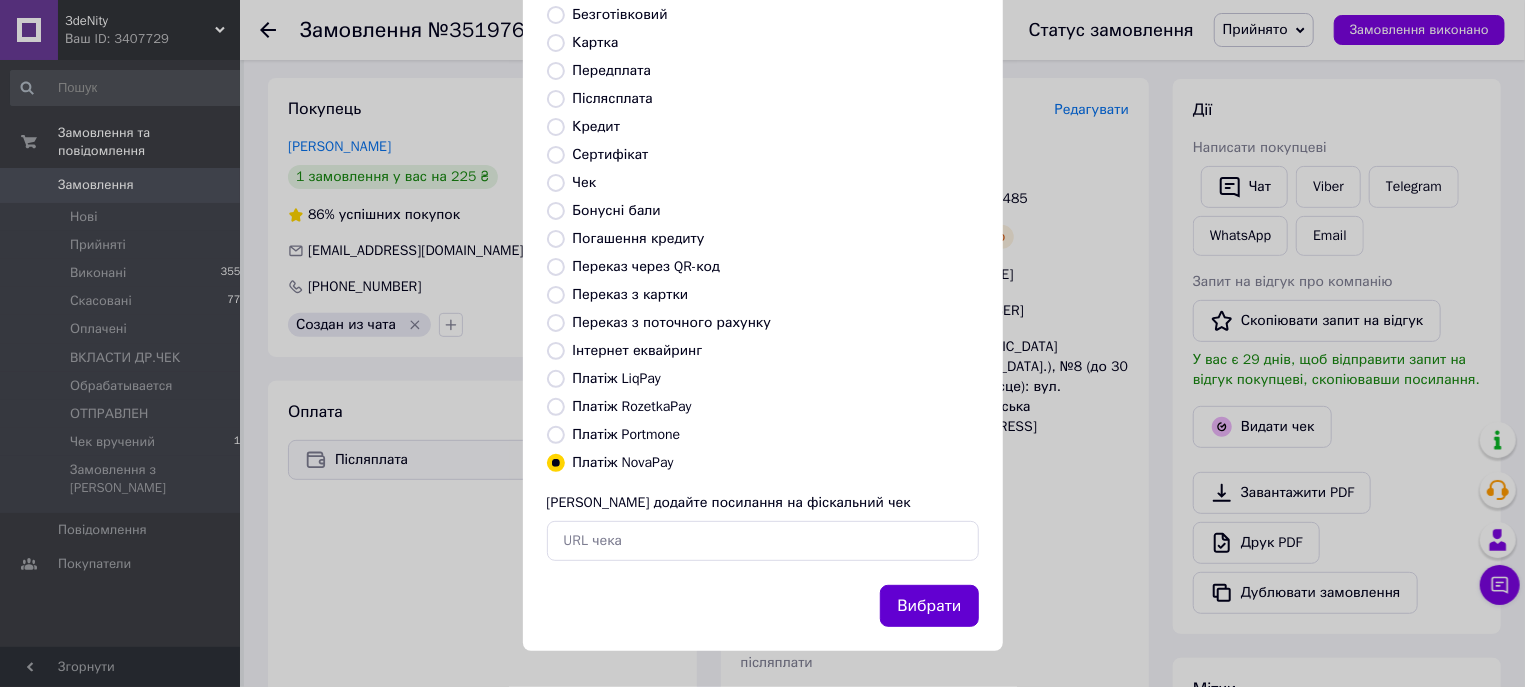 click on "Вибрати" at bounding box center (929, 606) 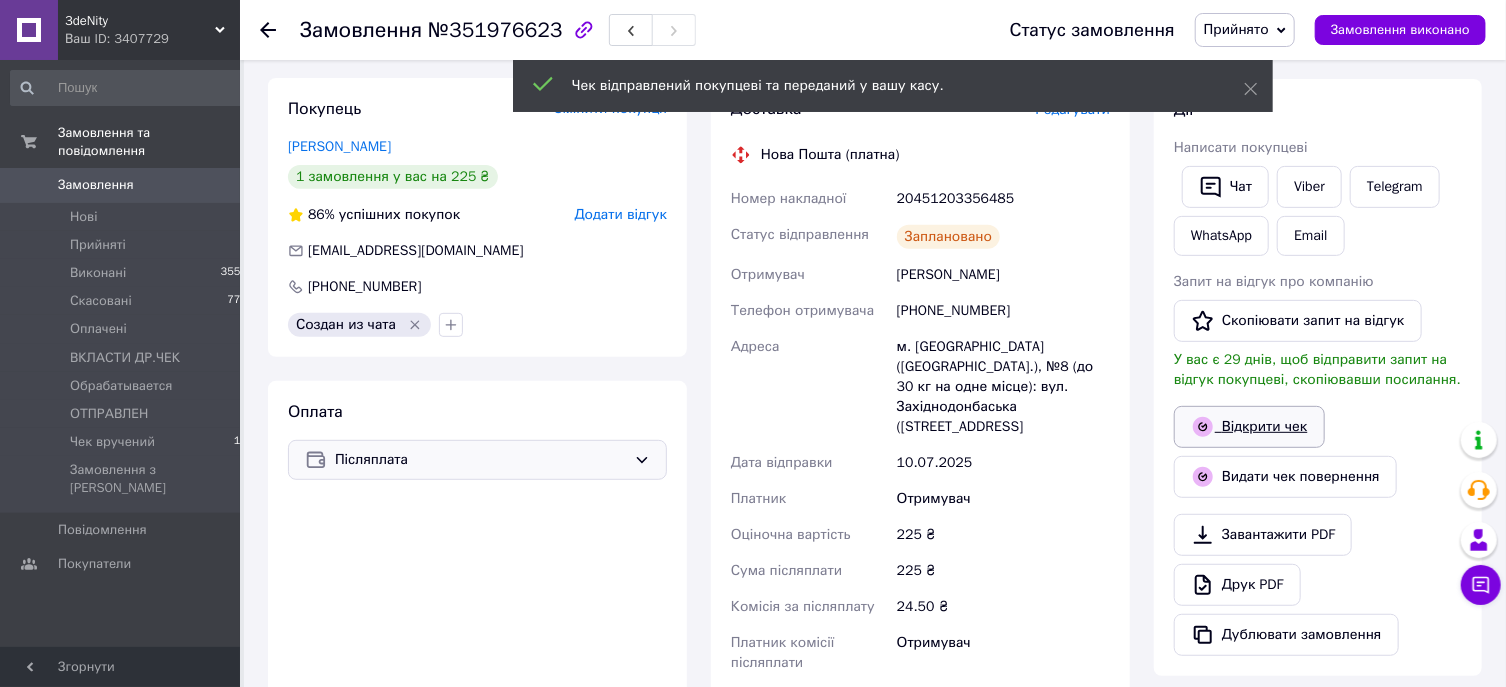 click on "Відкрити чек" at bounding box center (1249, 427) 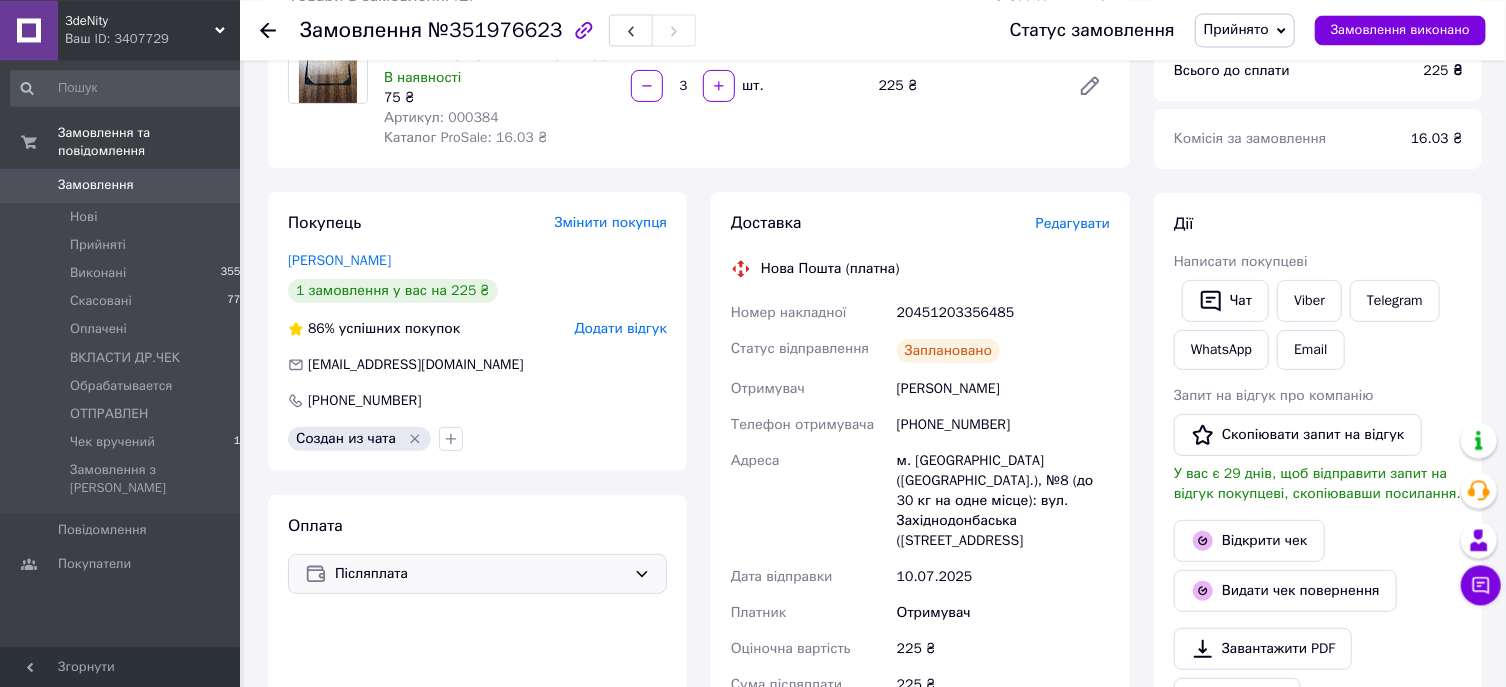 scroll, scrollTop: 0, scrollLeft: 0, axis: both 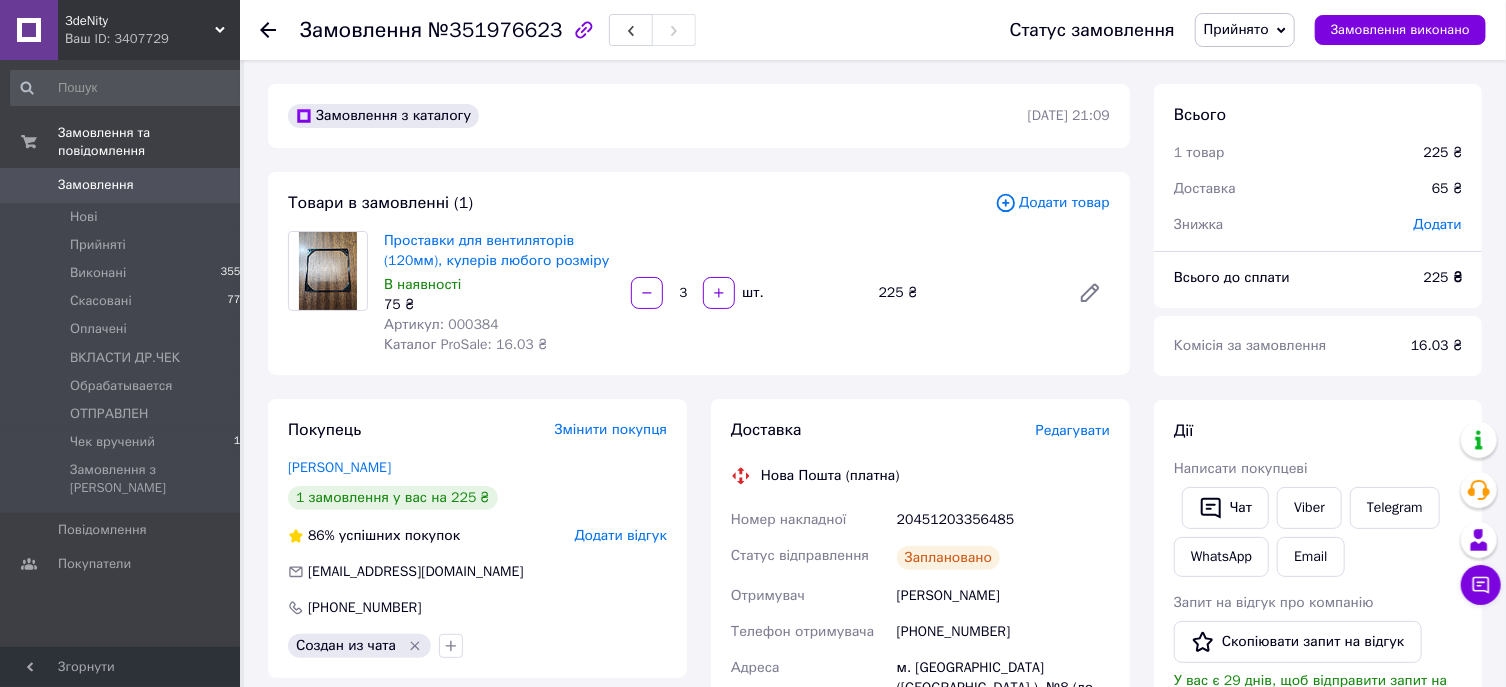 click on "Замовлення" at bounding box center (96, 185) 